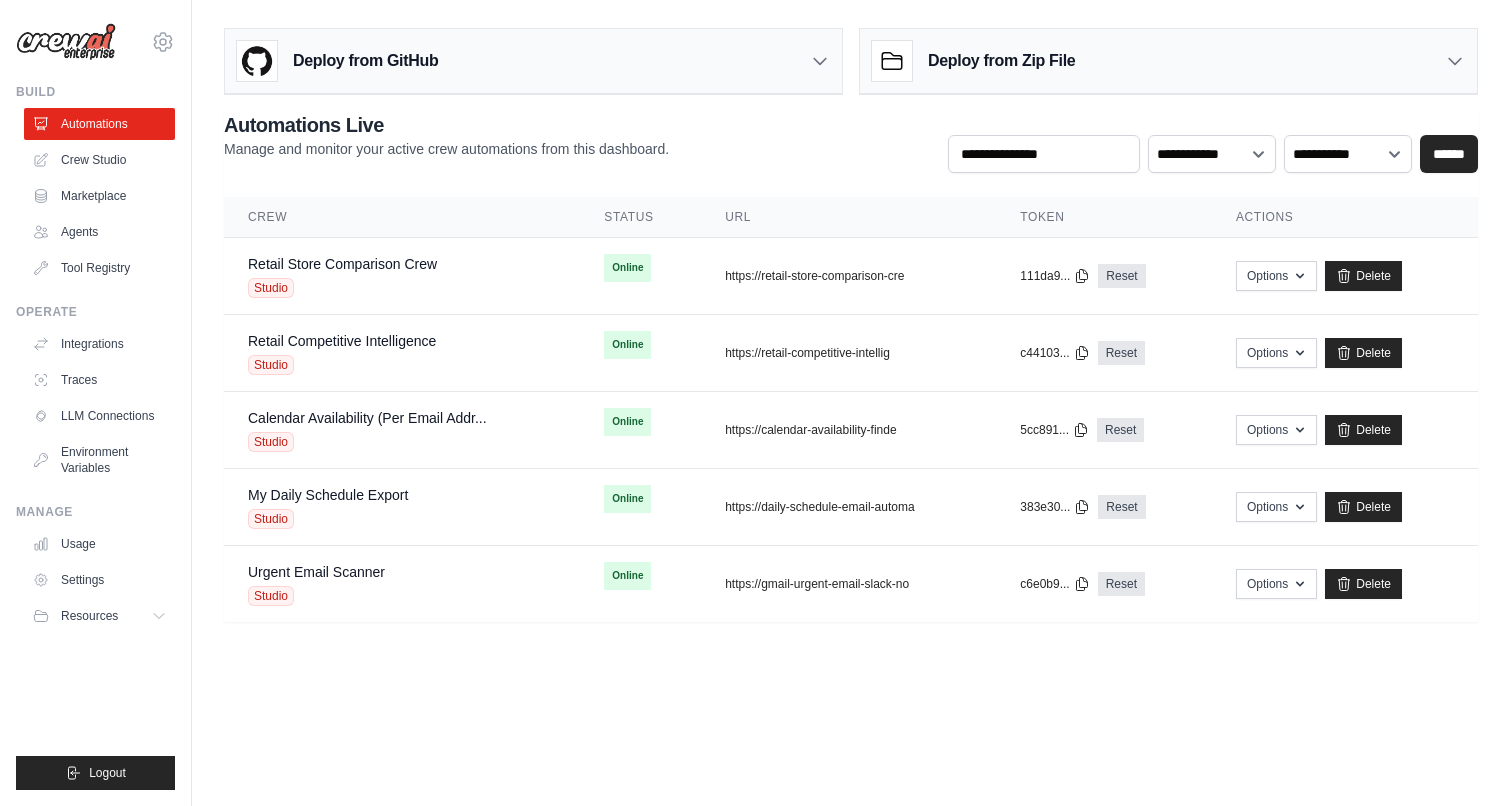 scroll, scrollTop: 0, scrollLeft: 0, axis: both 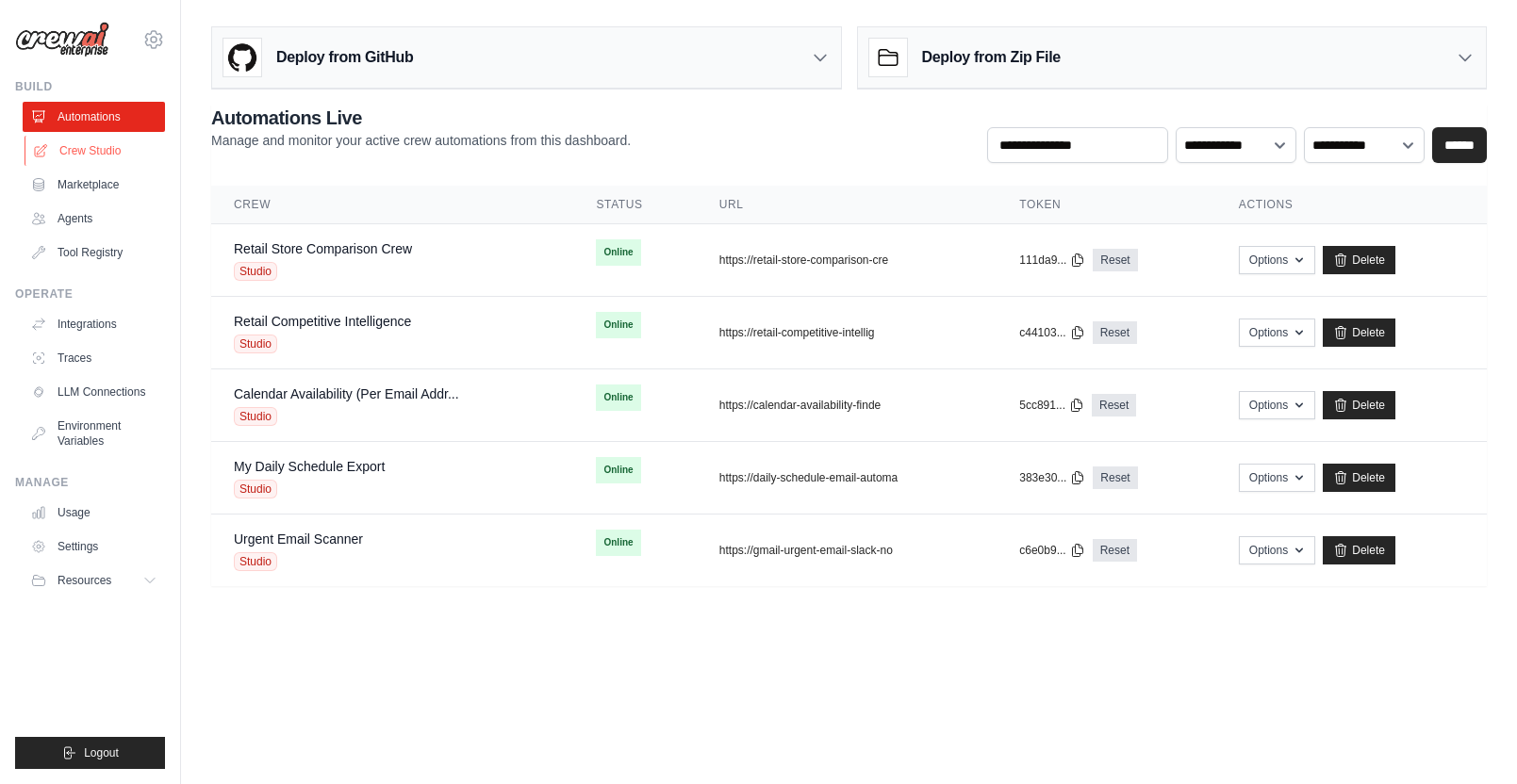 click on "Crew Studio" at bounding box center (95, 151) 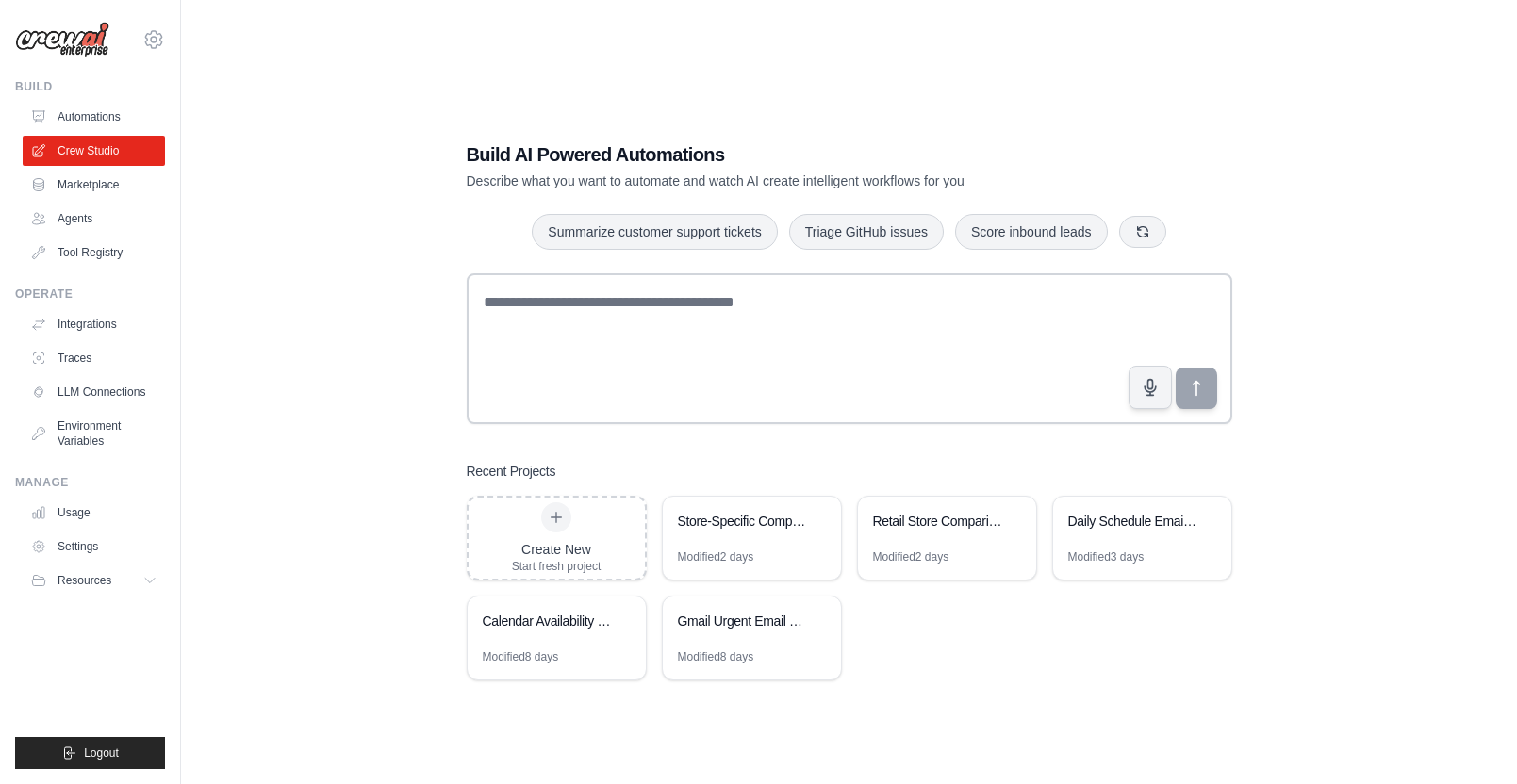 scroll, scrollTop: 0, scrollLeft: 0, axis: both 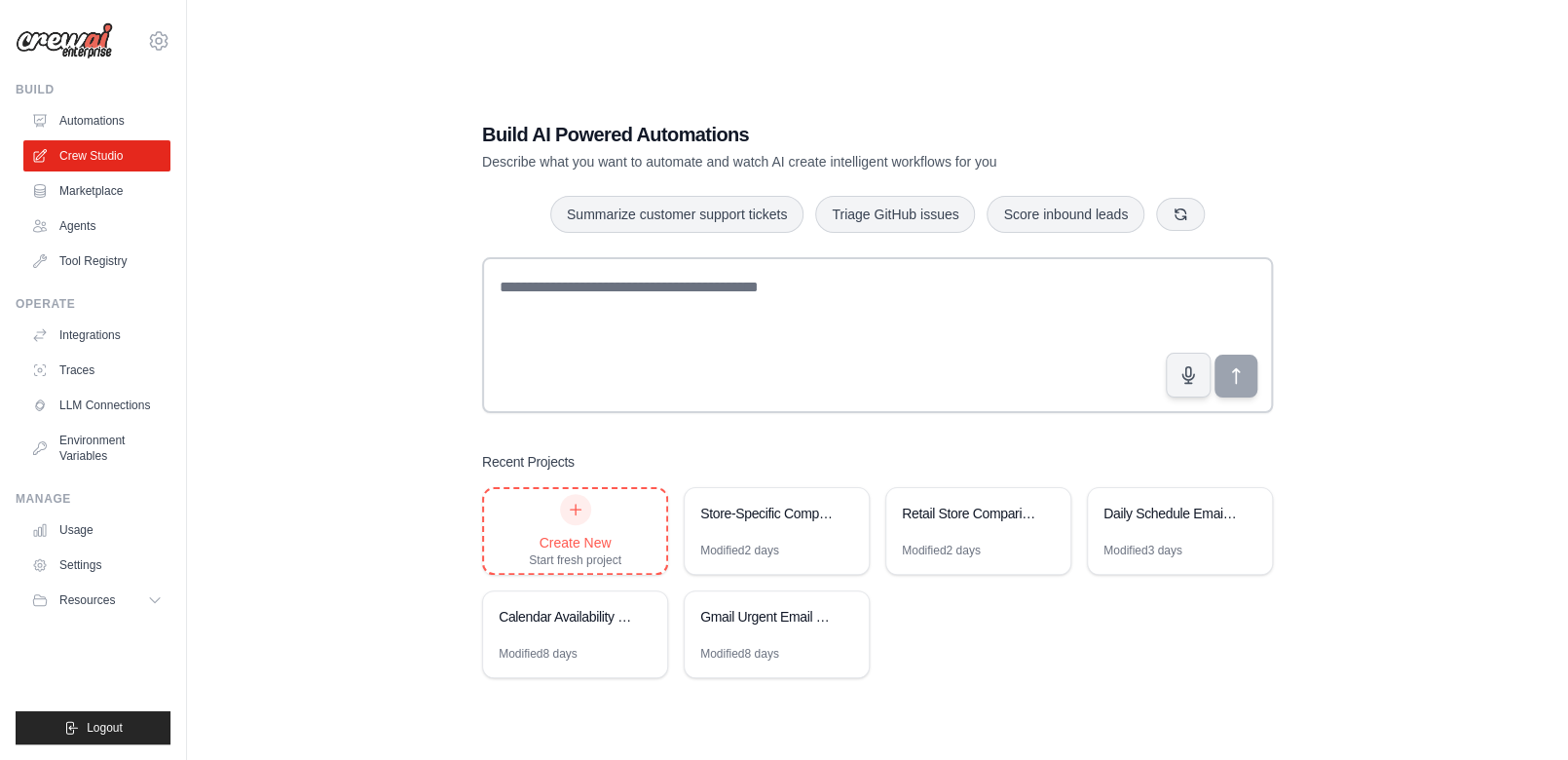 click 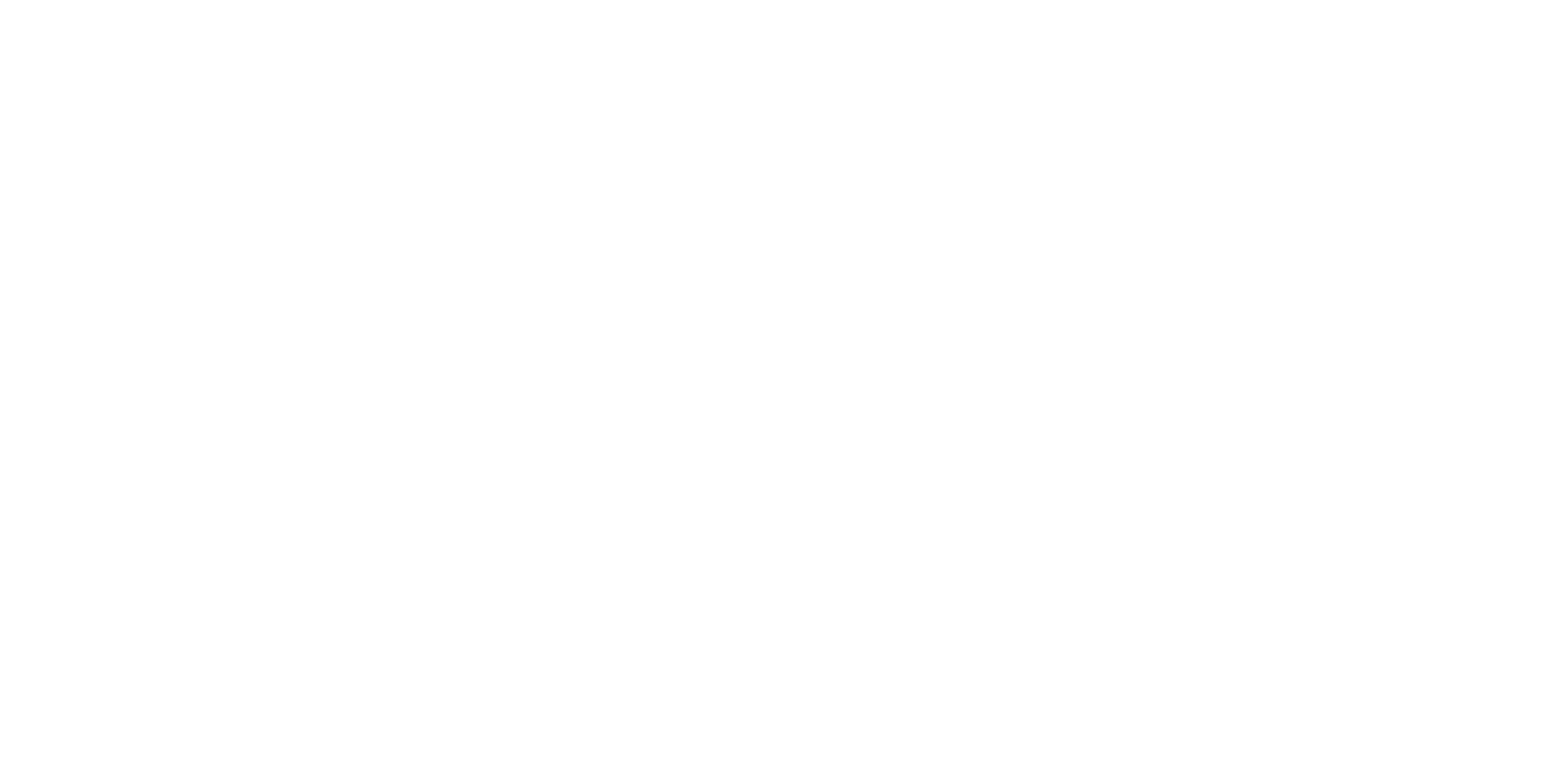 scroll, scrollTop: 0, scrollLeft: 0, axis: both 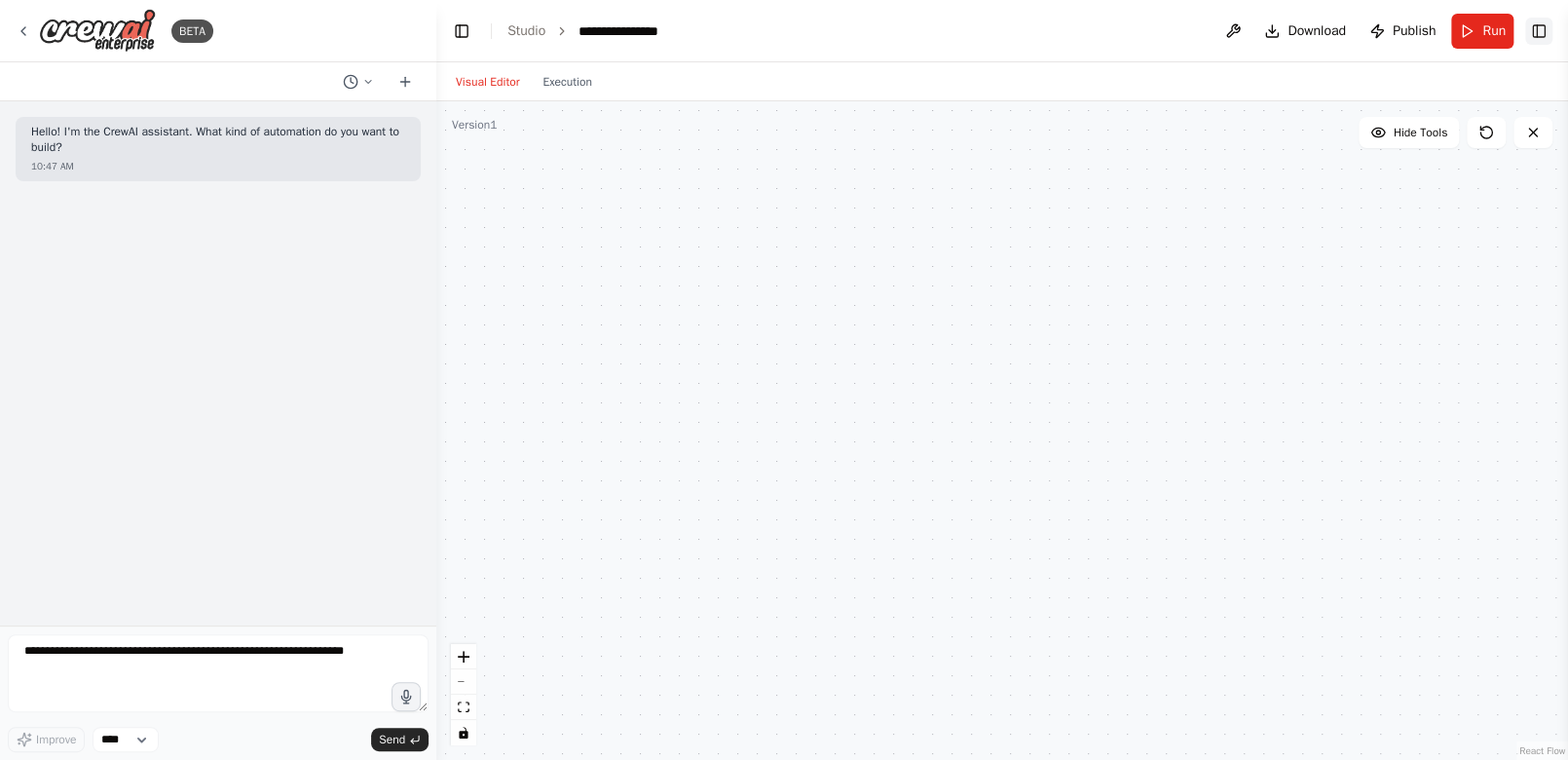 click on "Toggle Right Sidebar" at bounding box center [1539, 31] 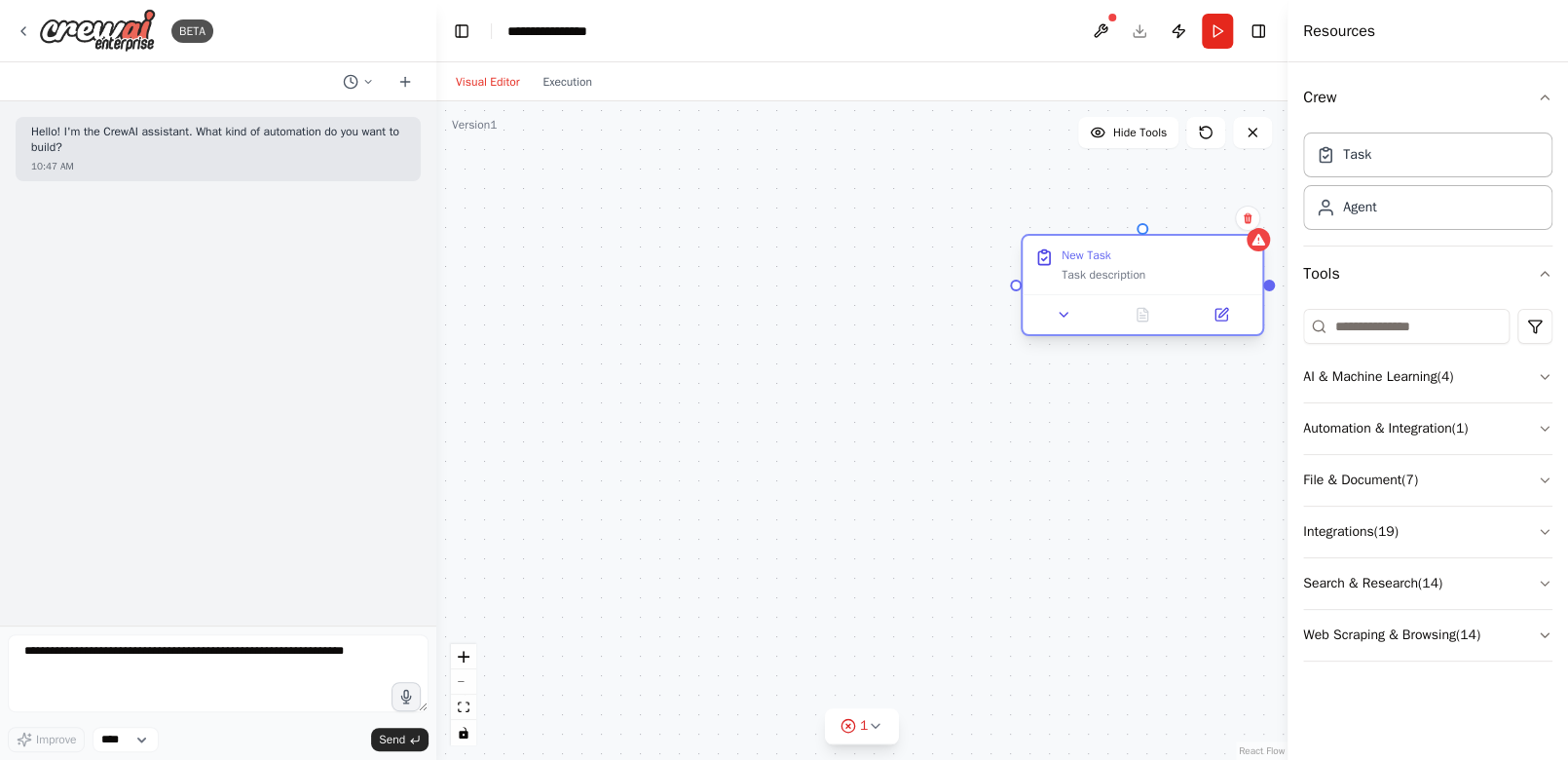 drag, startPoint x: 1179, startPoint y: 280, endPoint x: 1207, endPoint y: 275, distance: 28.442925 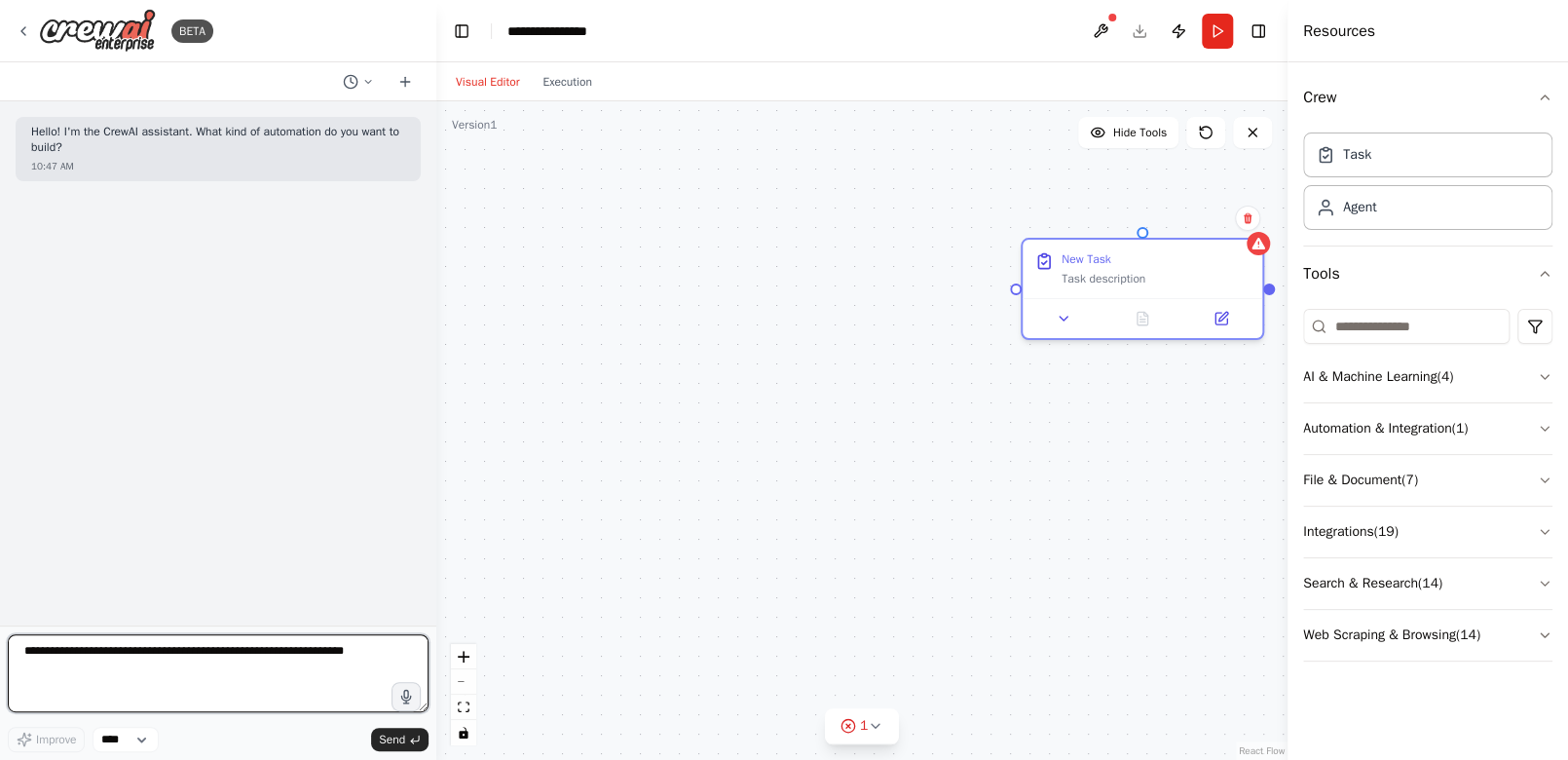 click at bounding box center (218, 673) 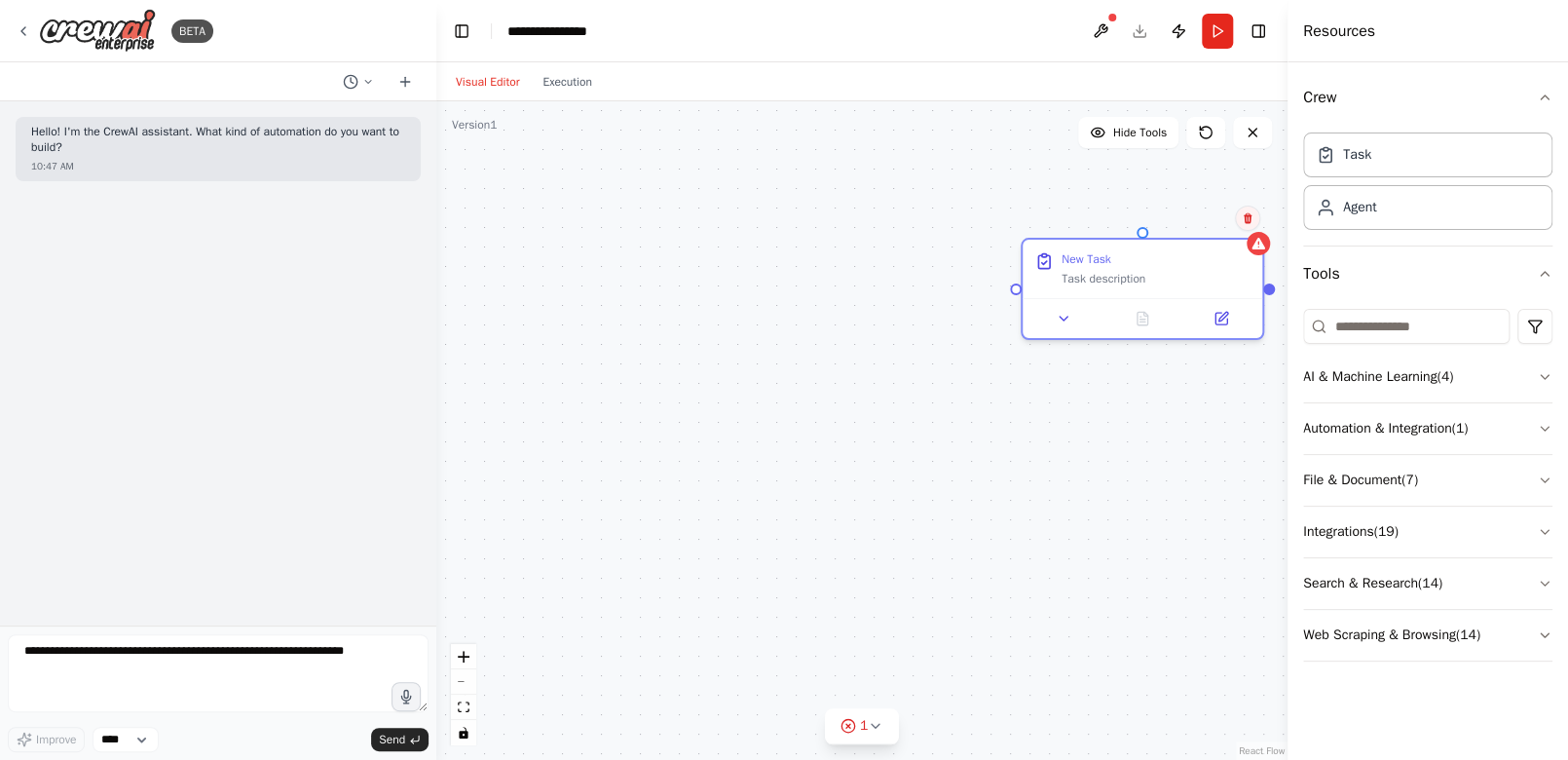 click 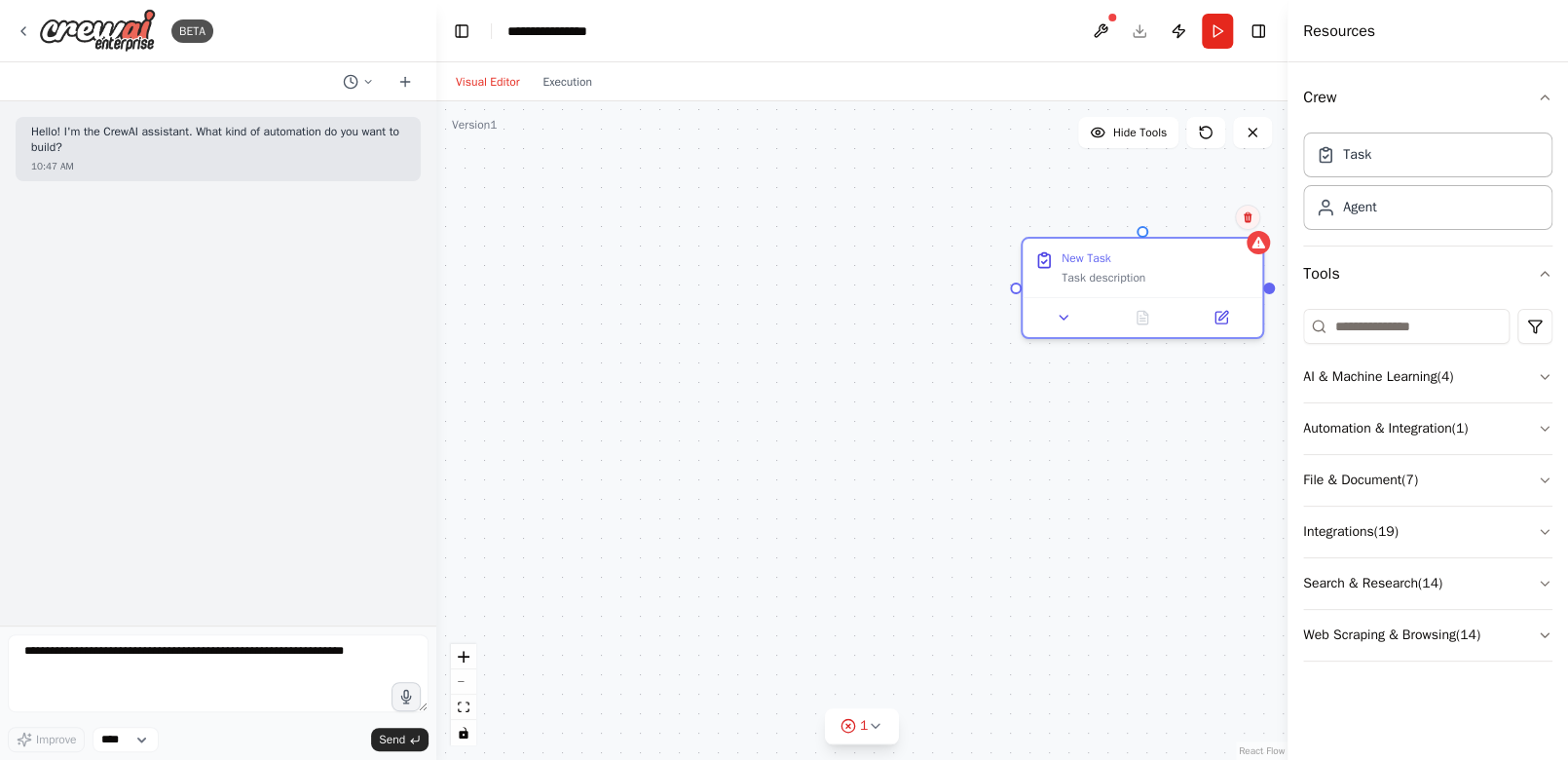 click 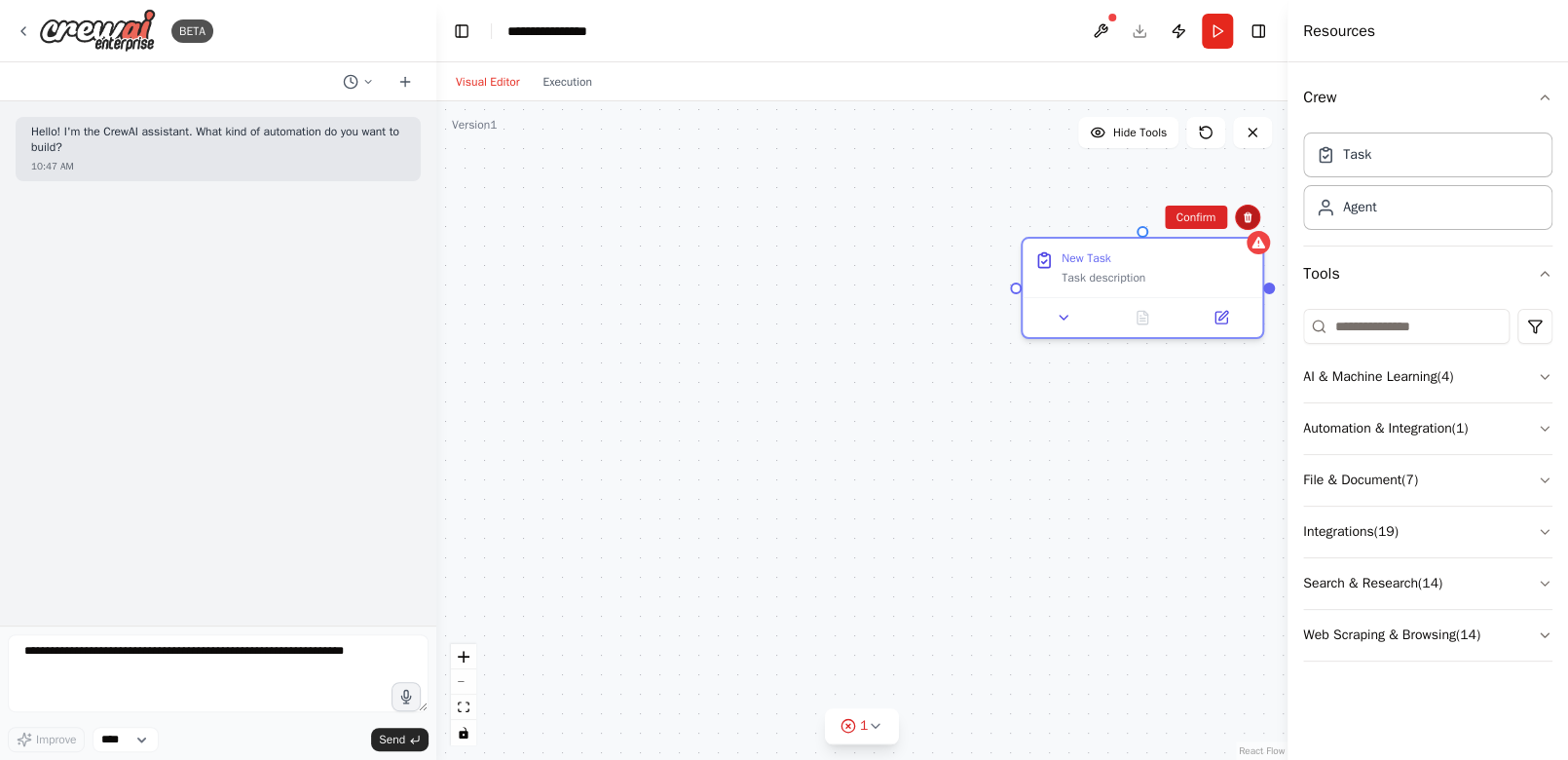 click 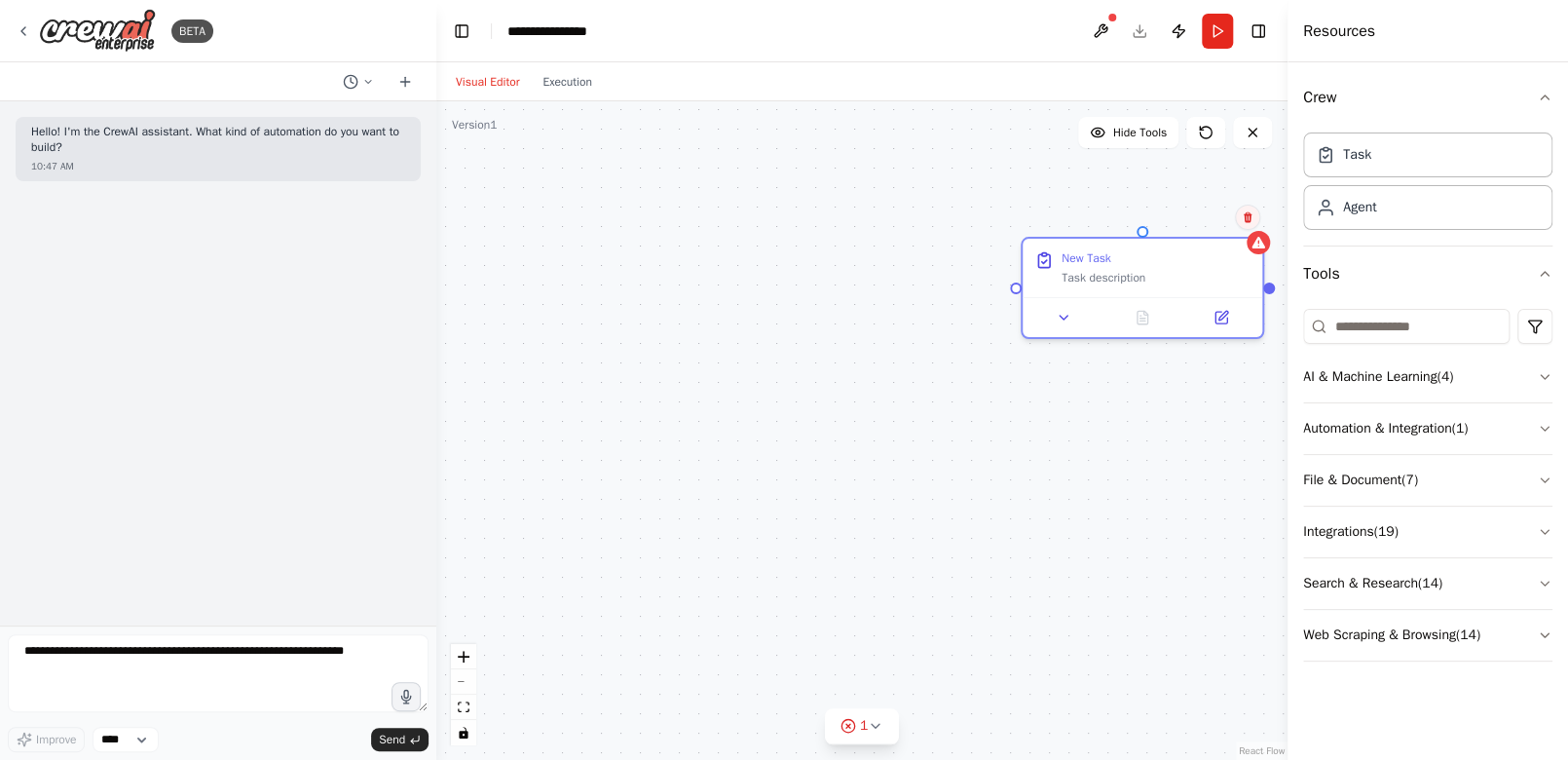 click at bounding box center (1248, 217) 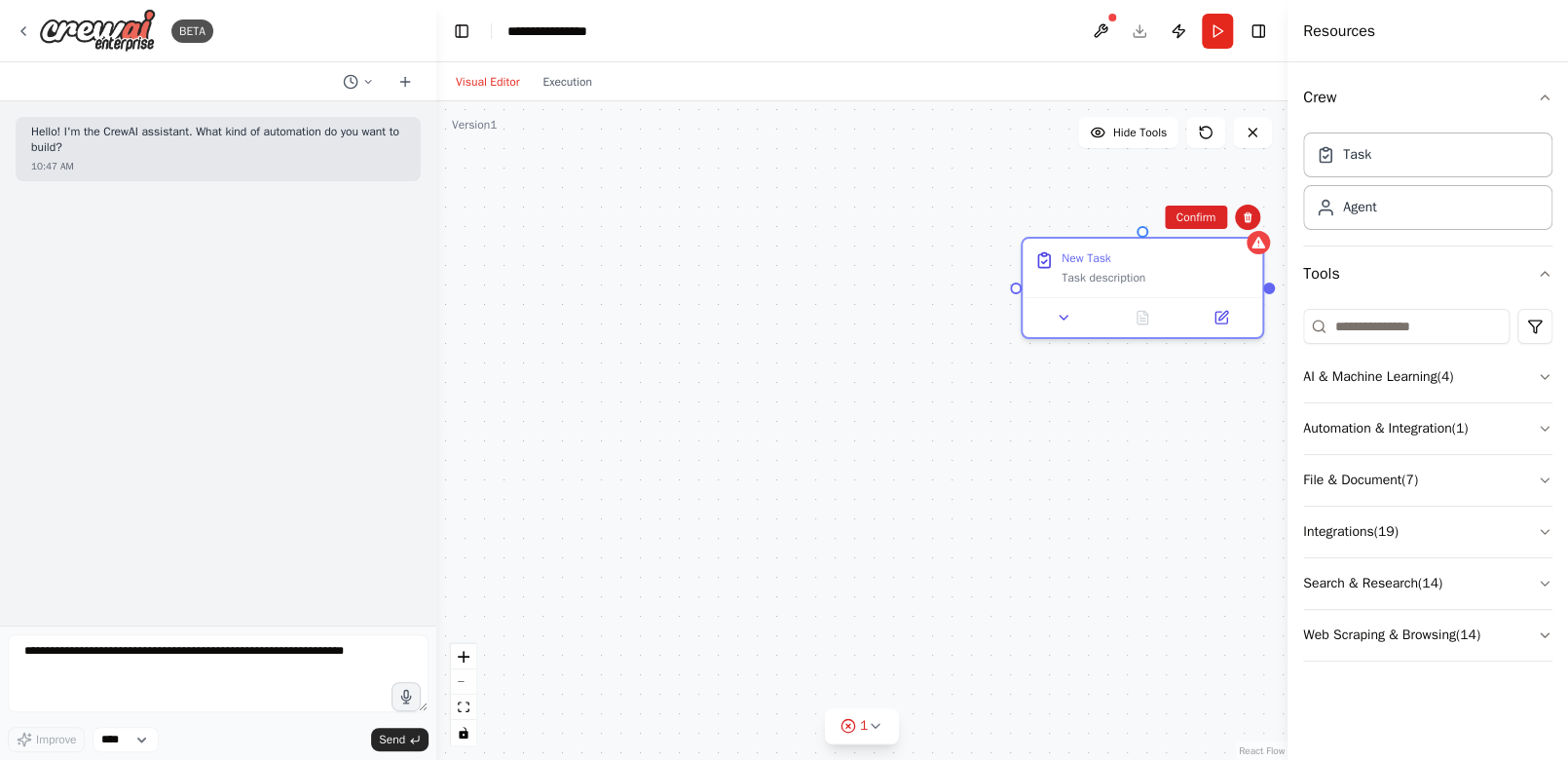 click on "Confirm" at bounding box center (1196, 217) 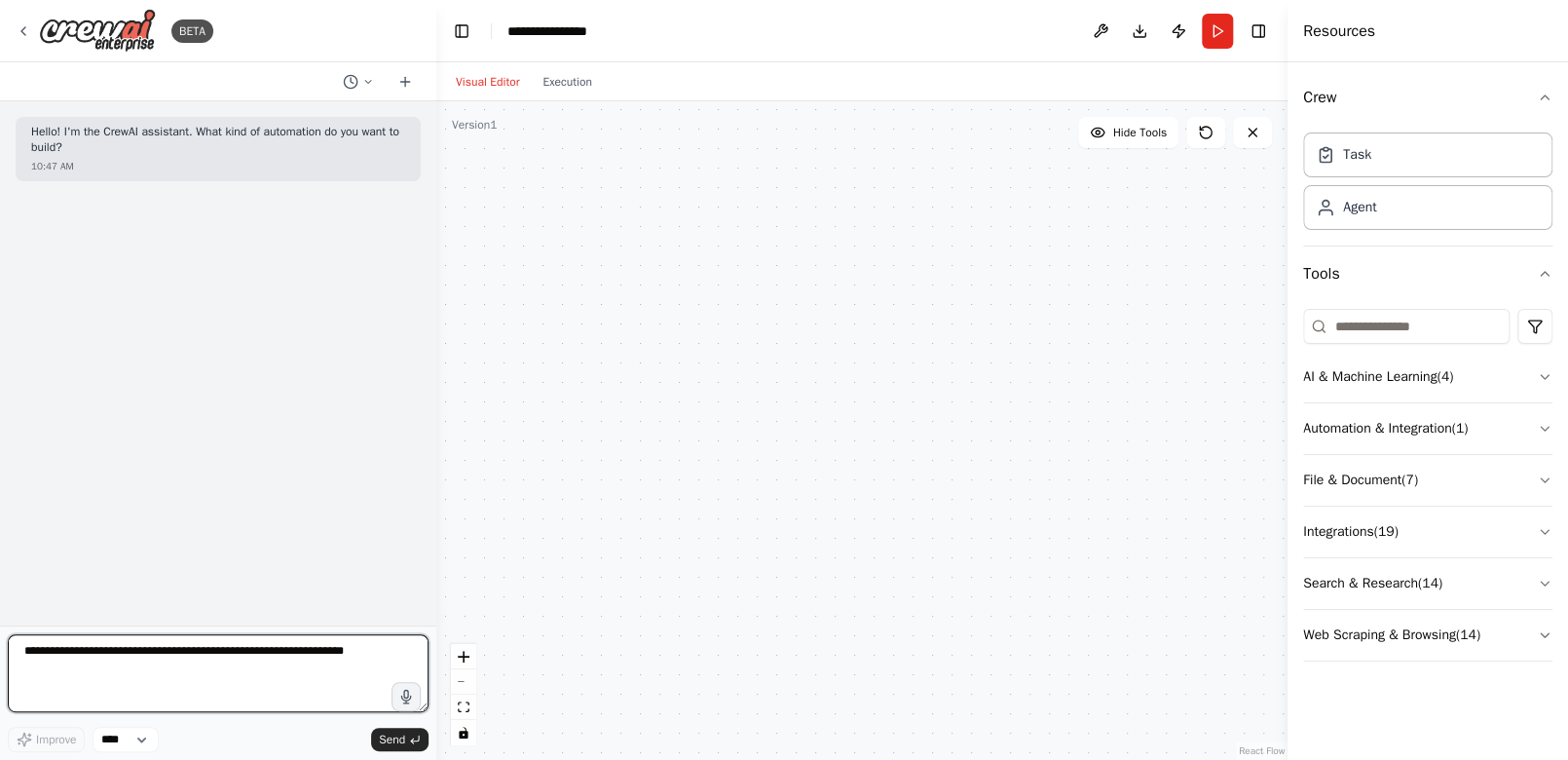 click at bounding box center [218, 673] 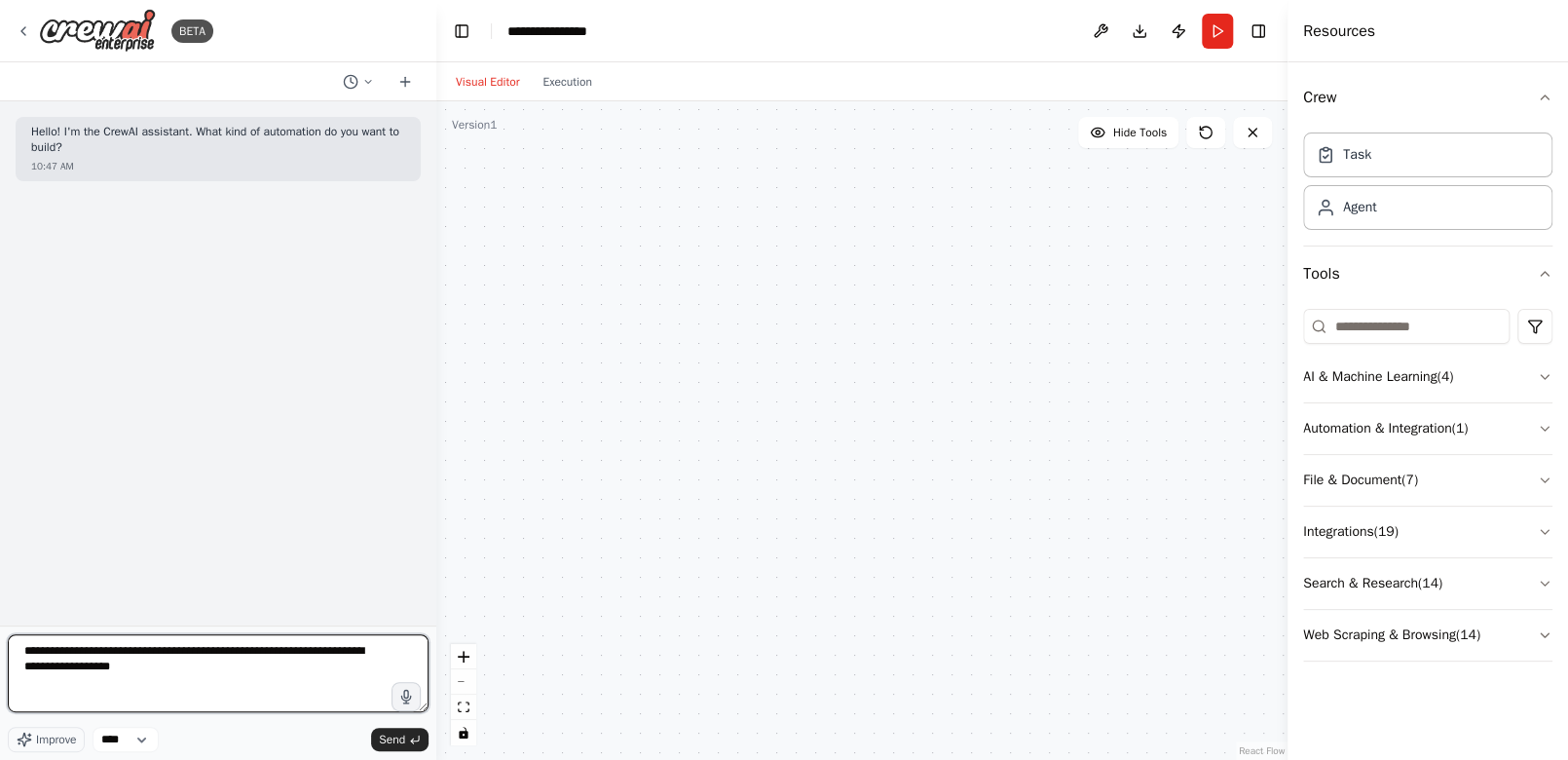 type on "**********" 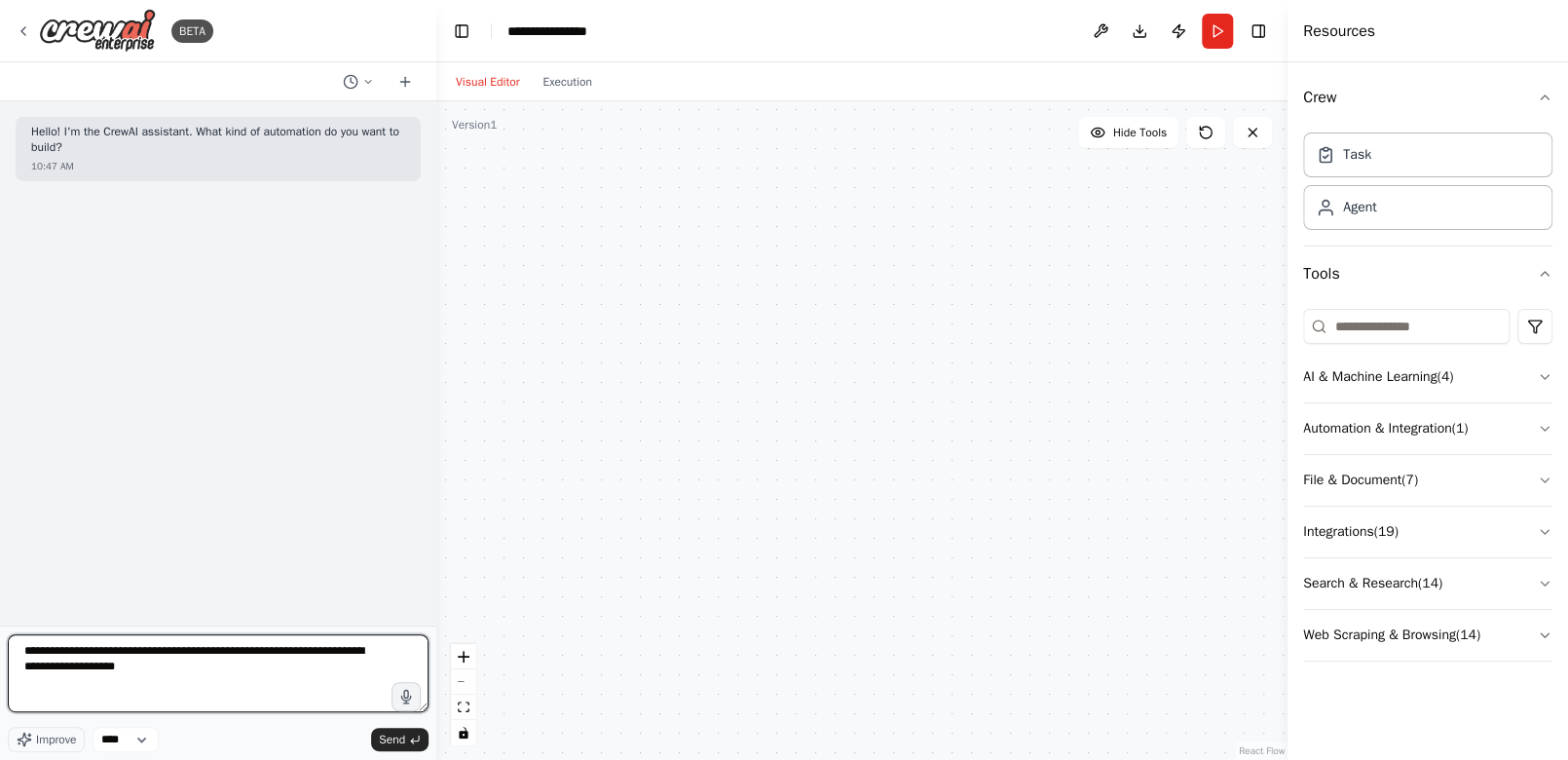 type 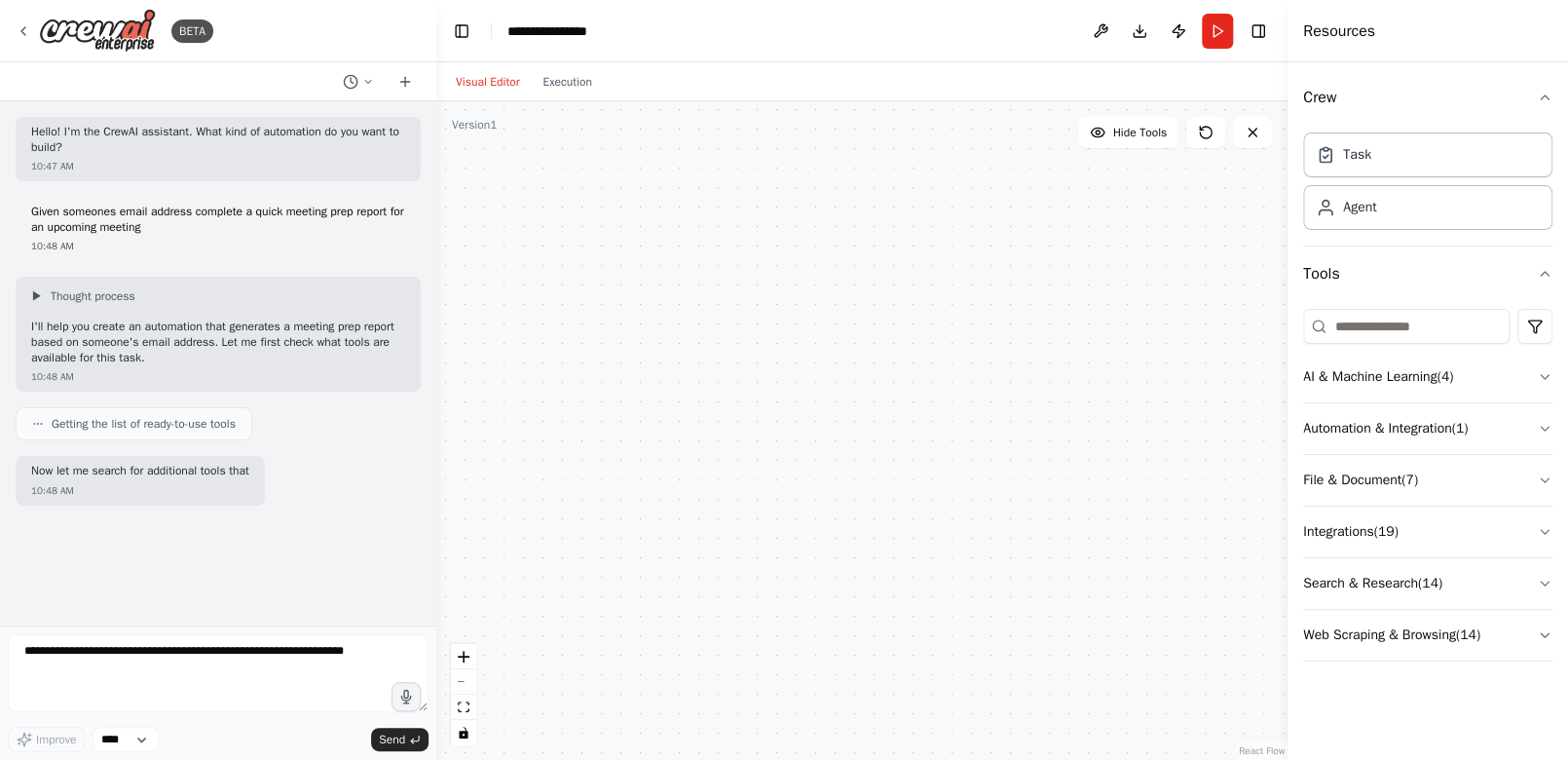 scroll, scrollTop: 8, scrollLeft: 0, axis: vertical 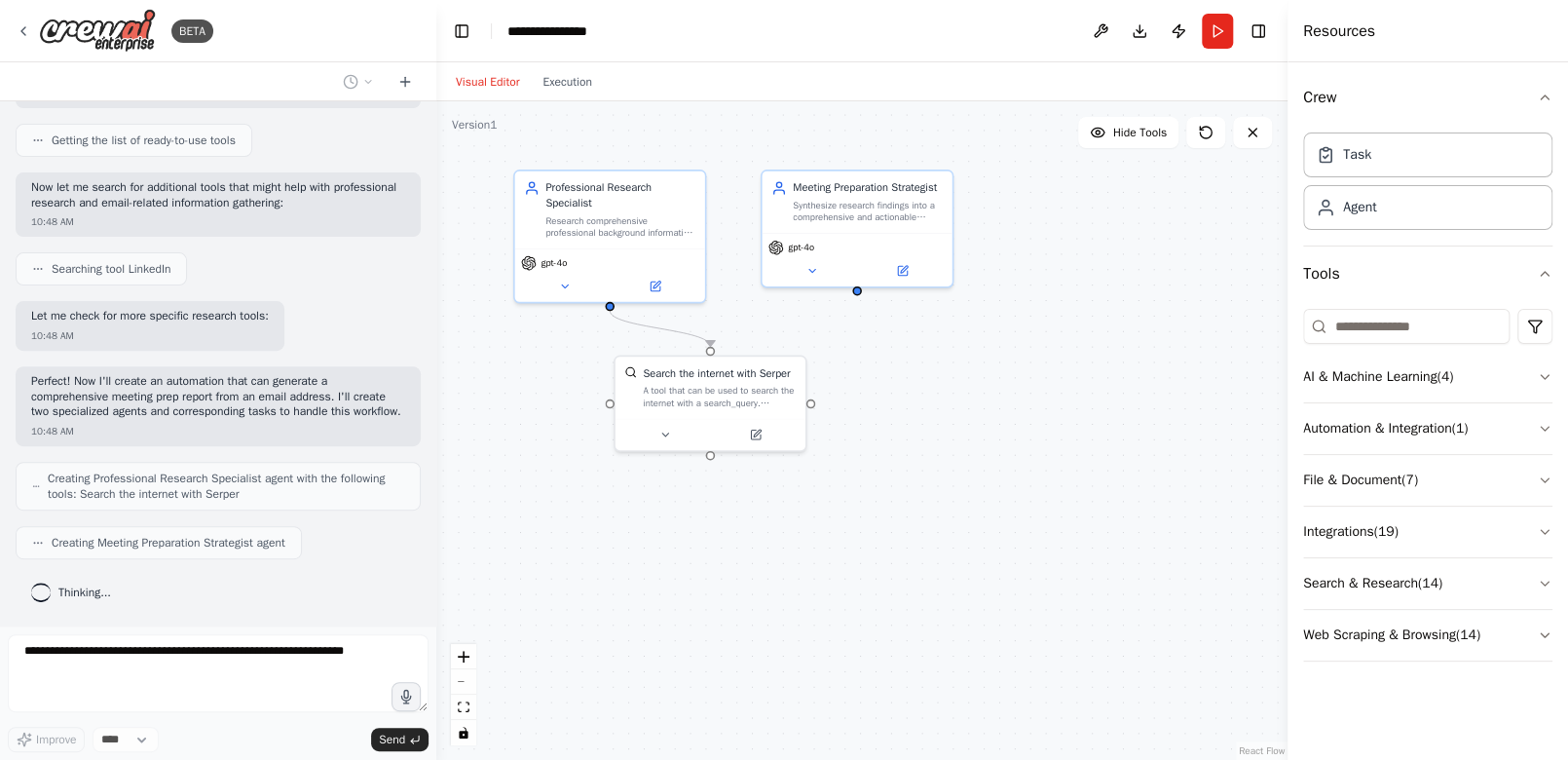 drag, startPoint x: 1194, startPoint y: 428, endPoint x: 1055, endPoint y: 373, distance: 149.48579 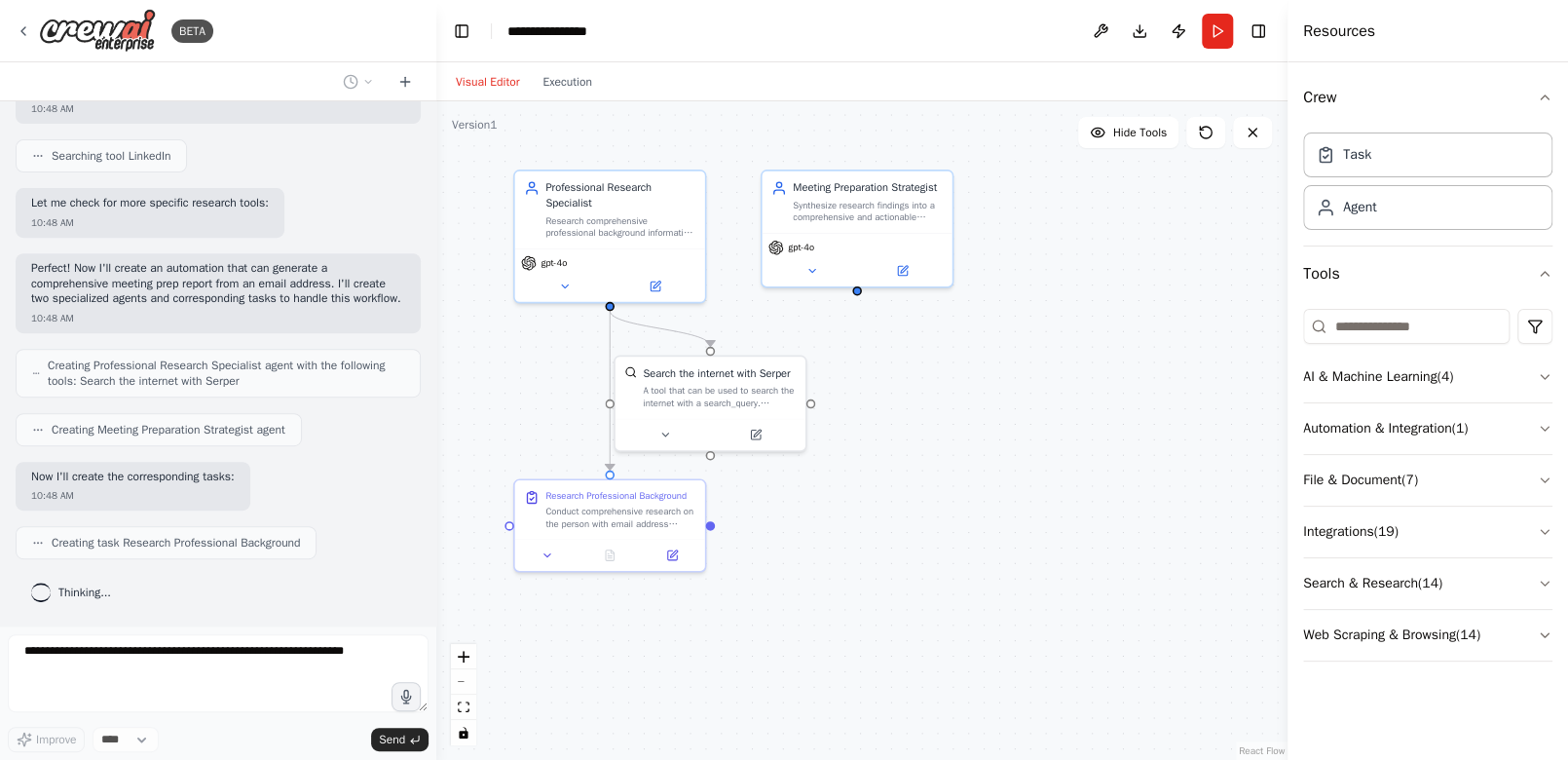 scroll, scrollTop: 457, scrollLeft: 0, axis: vertical 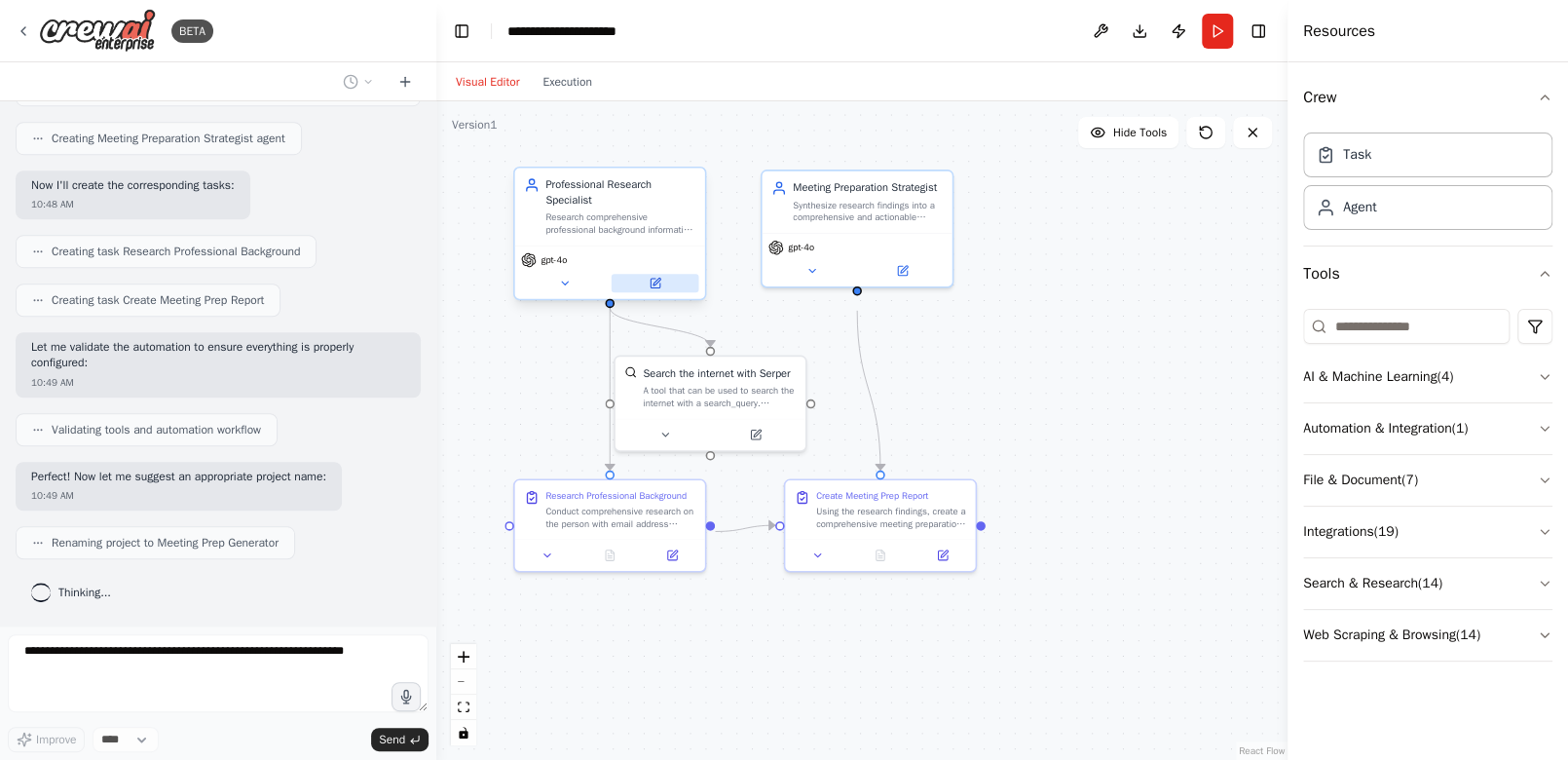 click at bounding box center (655, 283) 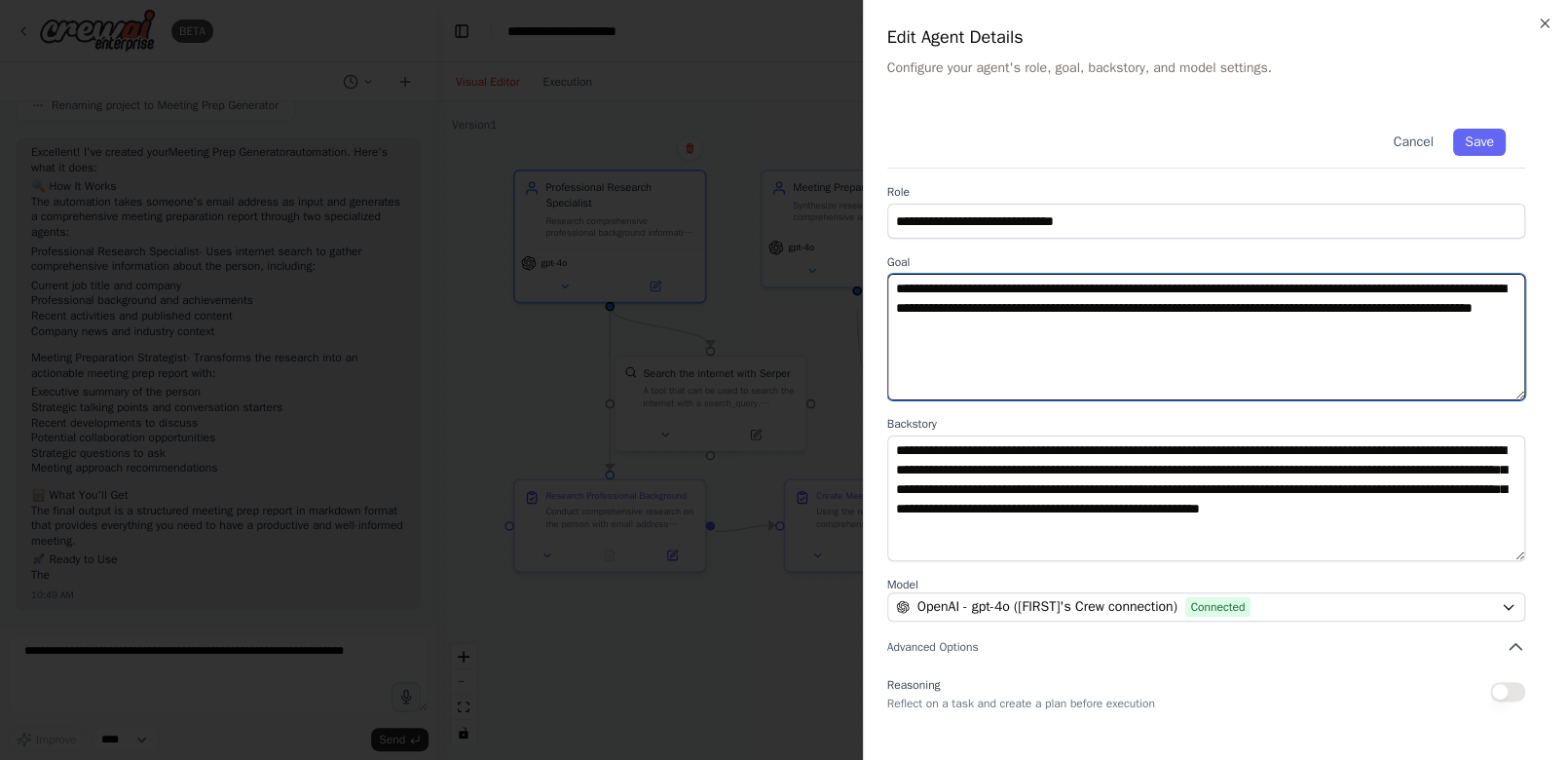 drag, startPoint x: 1227, startPoint y: 319, endPoint x: 1012, endPoint y: 279, distance: 218.689 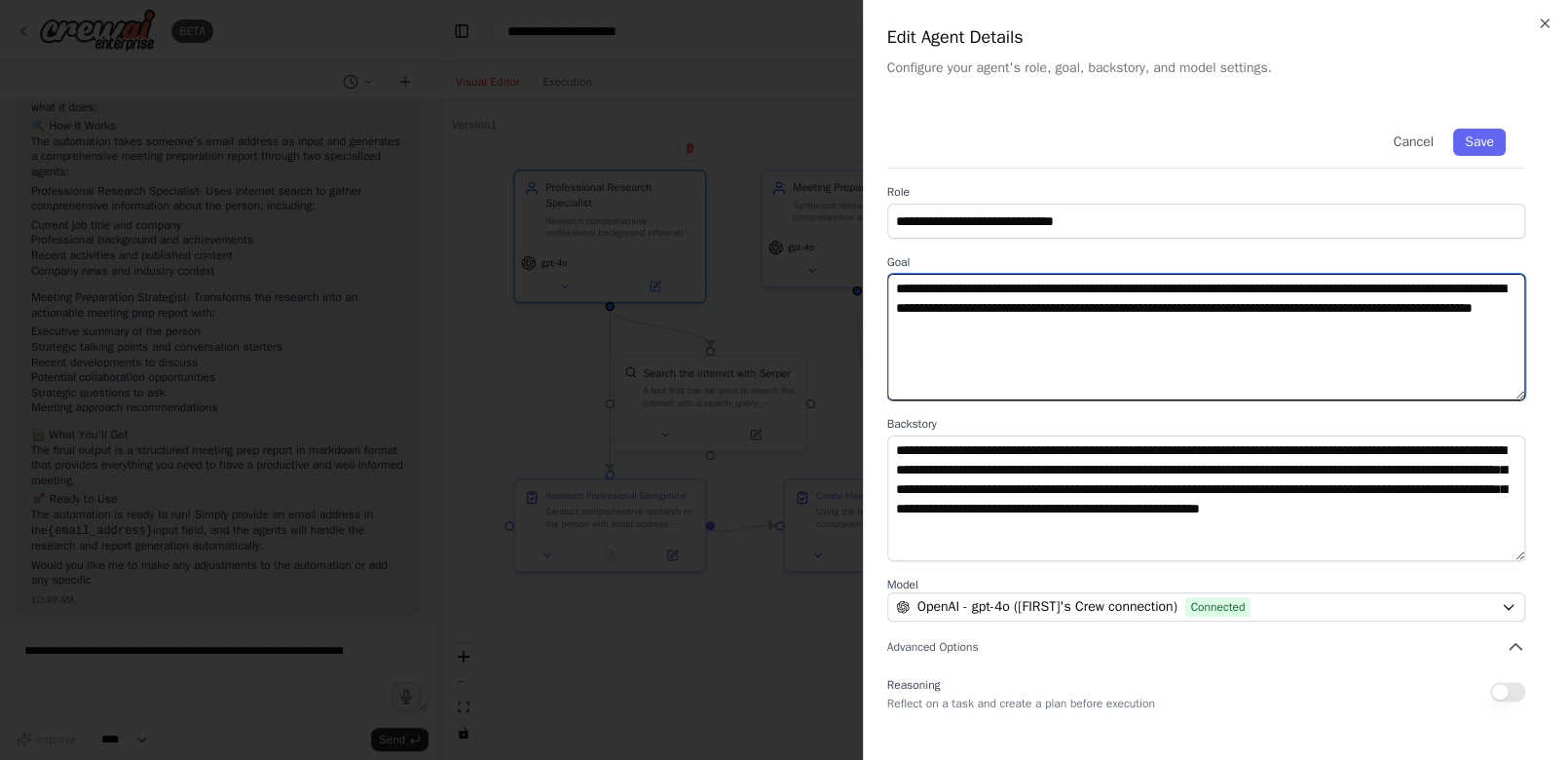 scroll, scrollTop: 1201, scrollLeft: 0, axis: vertical 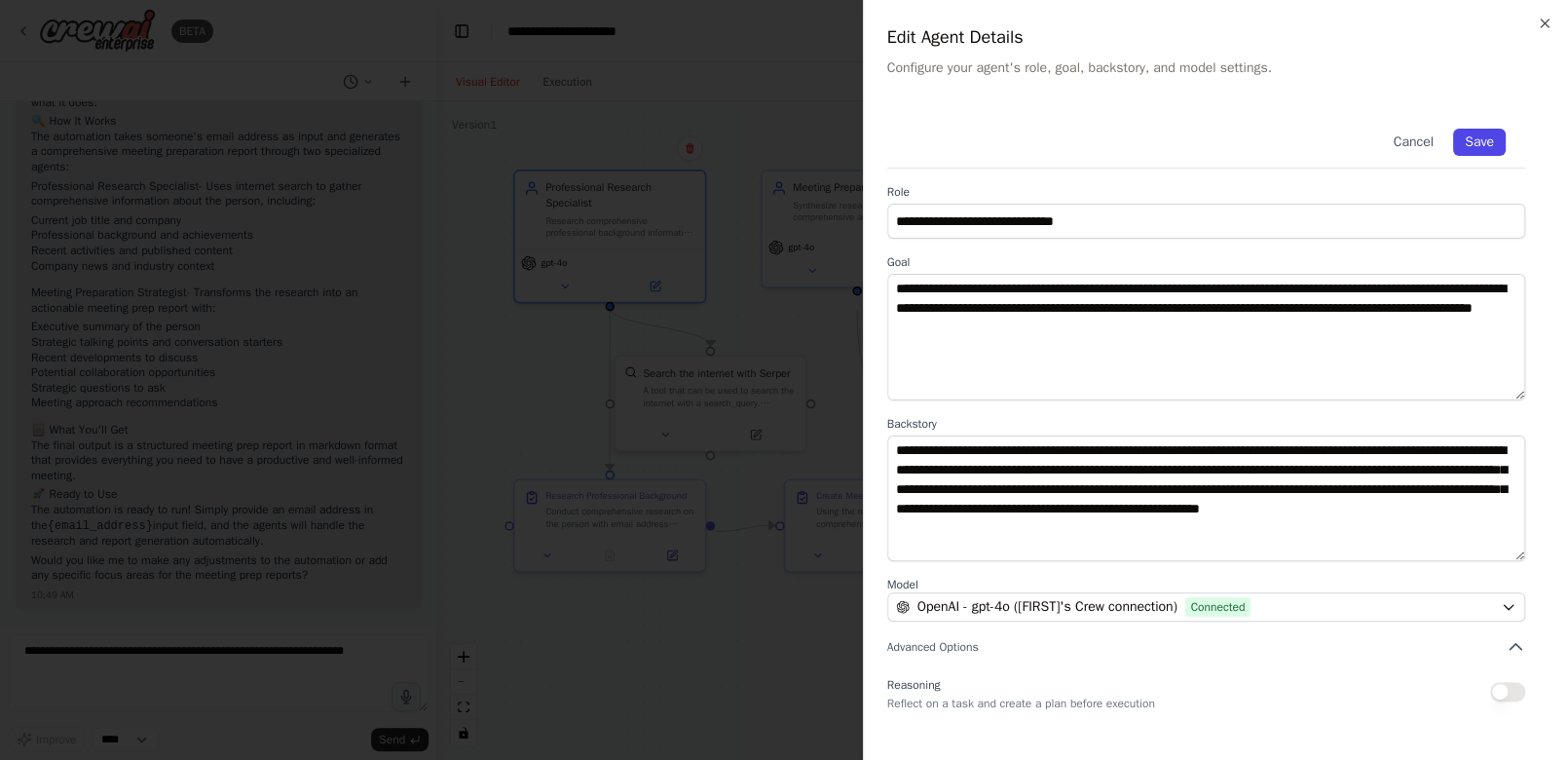 click on "Save" at bounding box center [1479, 142] 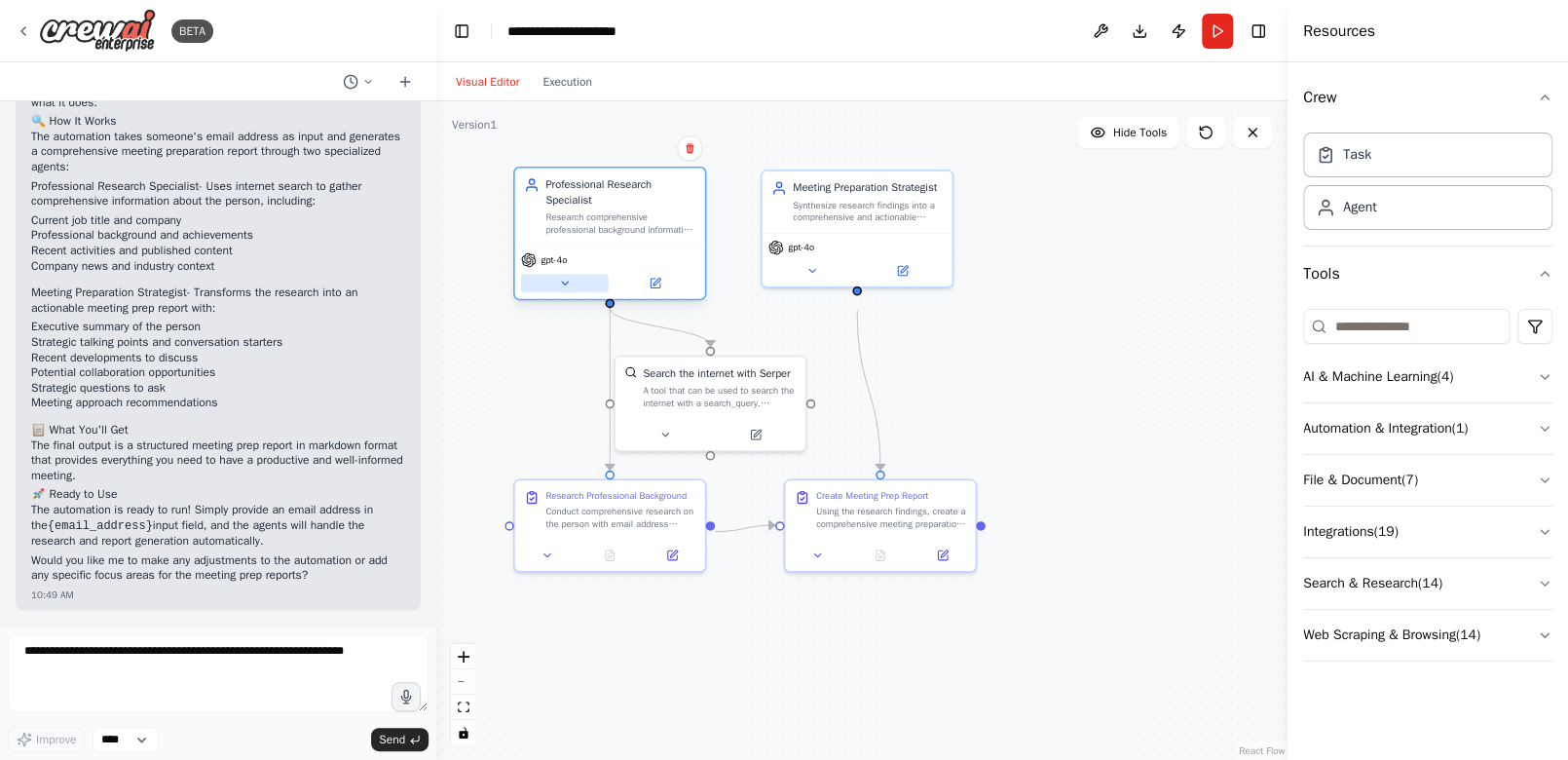 click 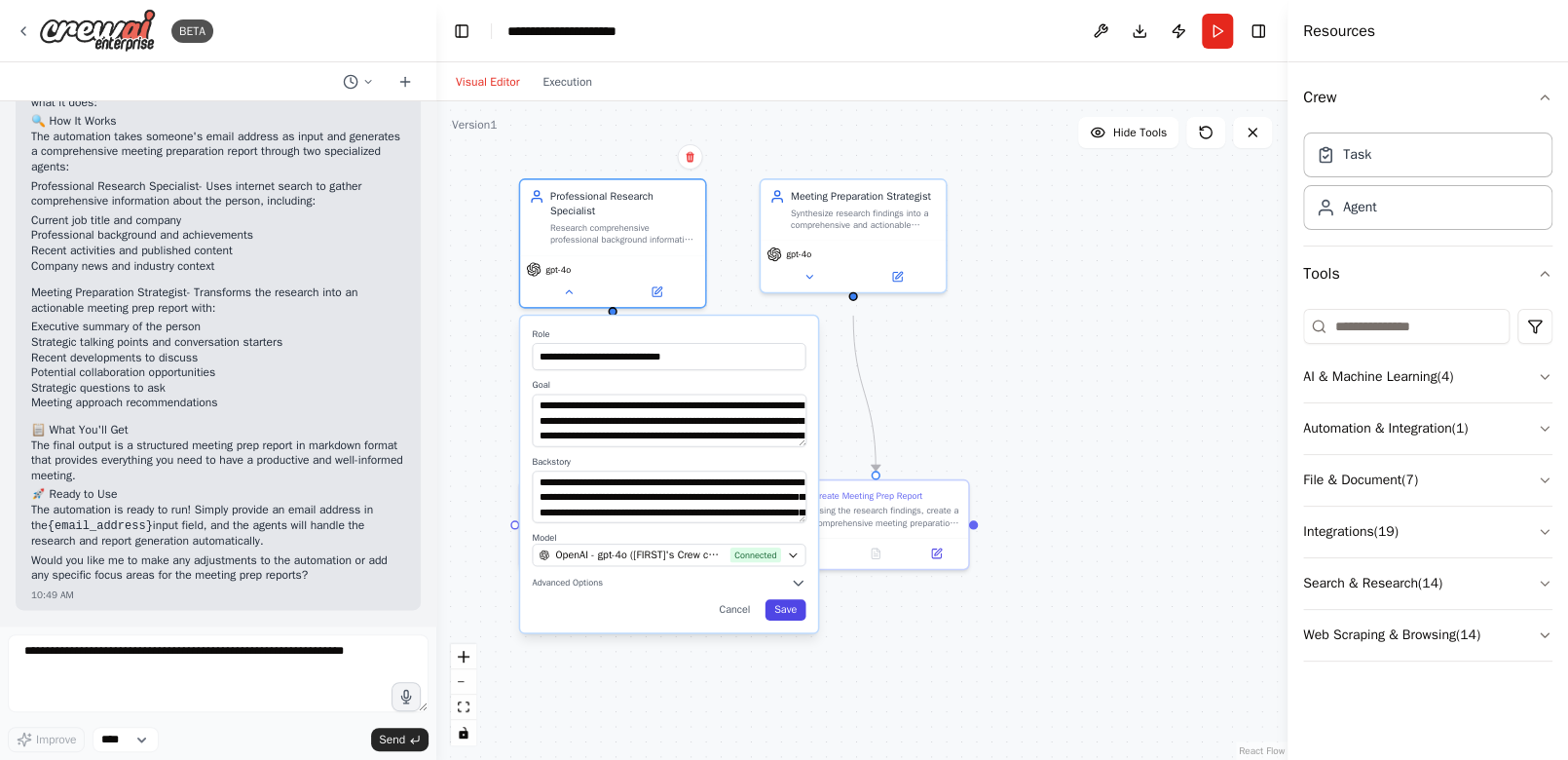 click on "Save" at bounding box center [786, 610] 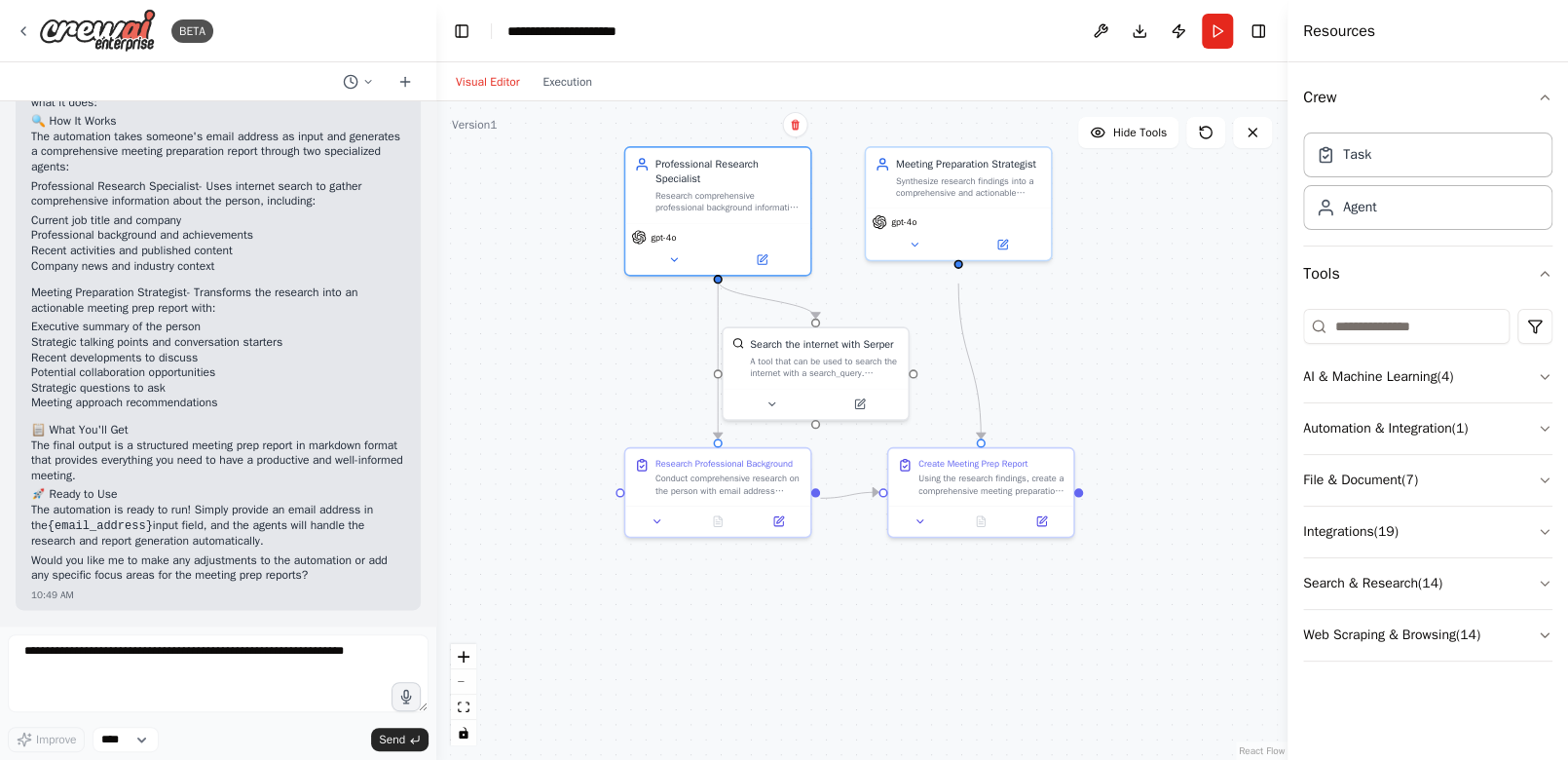 click on ".deletable-edge-delete-btn {
width: 20px;
height: 20px;
border: 0px solid #ffffff;
color: #6b7280;
background-color: #f8fafc;
cursor: pointer;
border-radius: 50%;
font-size: 12px;
padding: 3px;
display: flex;
align-items: center;
justify-content: center;
transition: all 0.2s cubic-bezier(0.4, 0, 0.2, 1);
box-shadow: 0 2px 4px rgba(0, 0, 0, 0.1);
}
.deletable-edge-delete-btn:hover {
background-color: #ef4444;
color: #ffffff;
border-color: #dc2626;
transform: scale(1.1);
box-shadow: 0 4px 12px rgba(239, 68, 68, 0.4);
}
.deletable-edge-delete-btn:active {
transform: scale(0.95);
box-shadow: 0 2px 4px rgba(239, 68, 68, 0.3);
}
Professional Research Specialist gpt-4o gpt-4o" at bounding box center [862, 431] 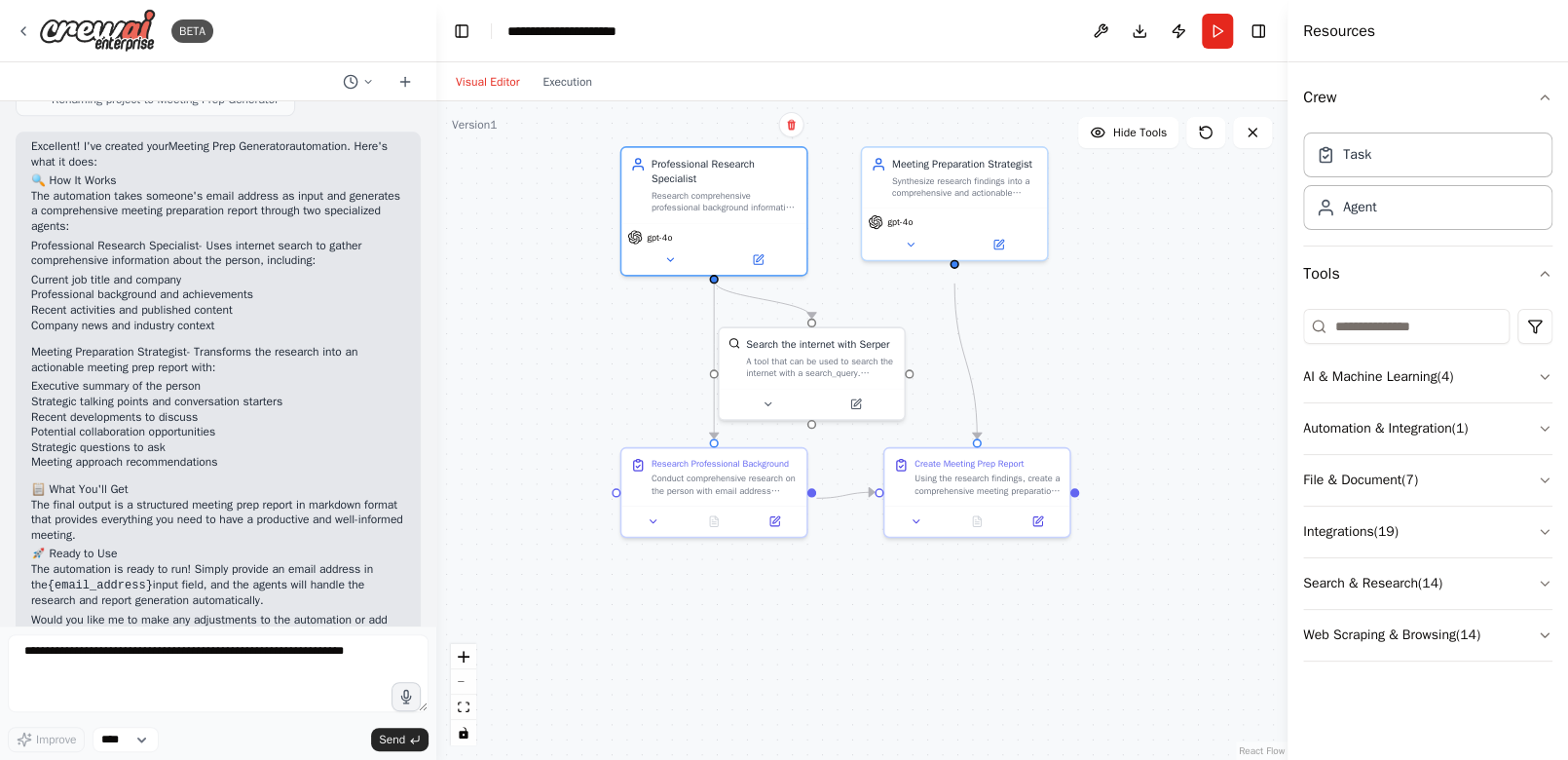 scroll, scrollTop: 1201, scrollLeft: 0, axis: vertical 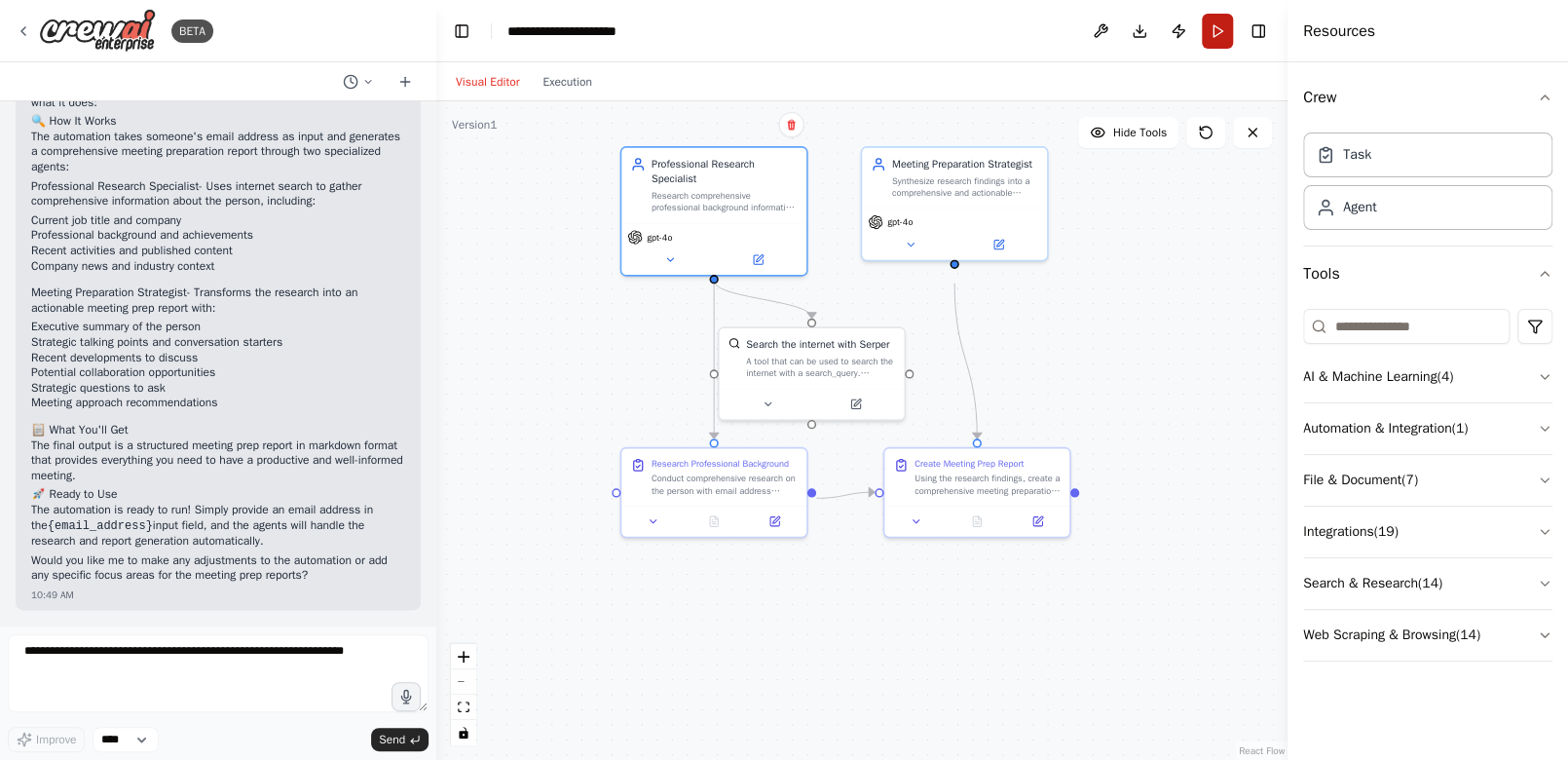 click on "Run" at bounding box center [1217, 31] 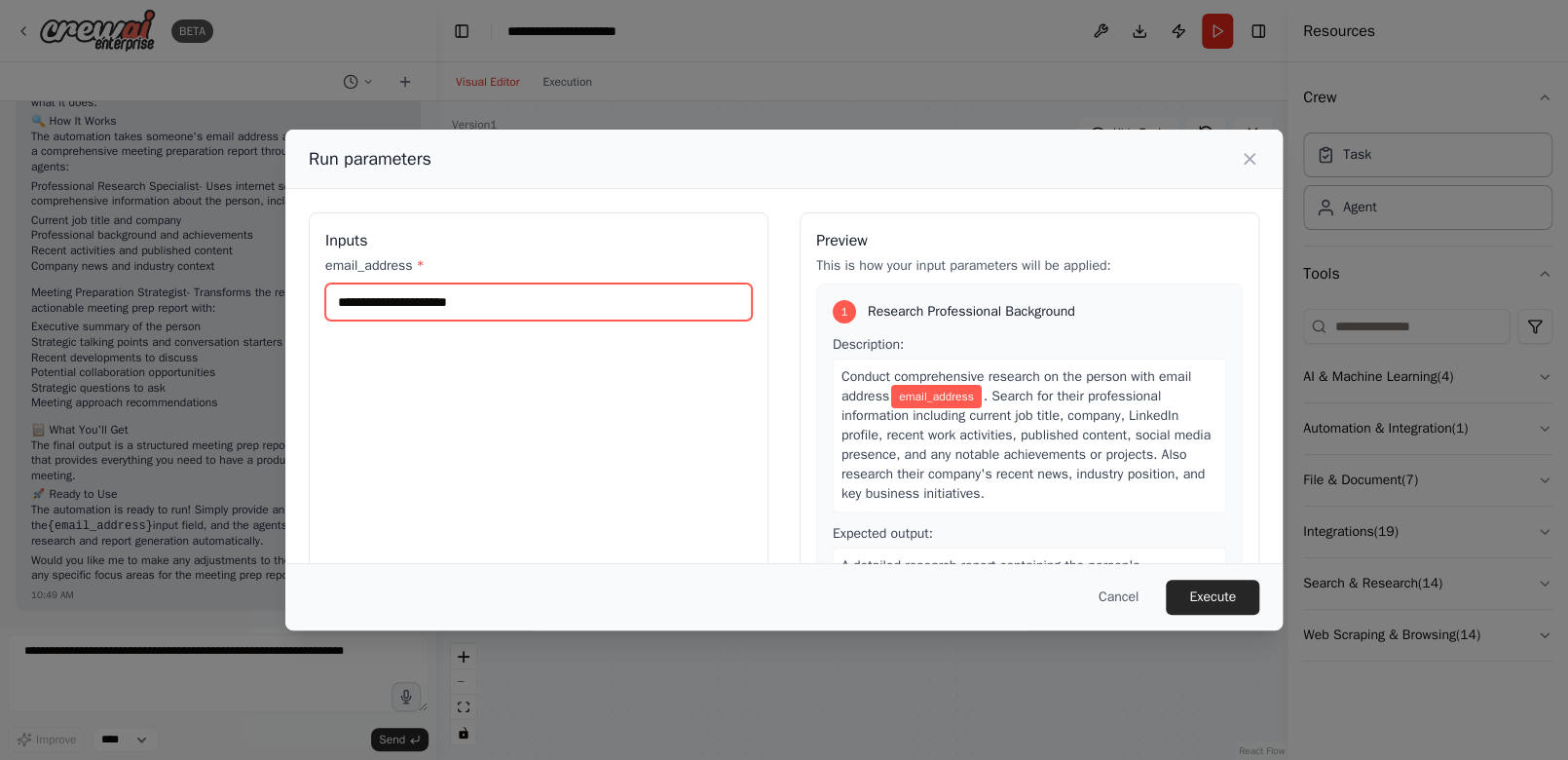 click on "email_address *" at bounding box center [539, 302] 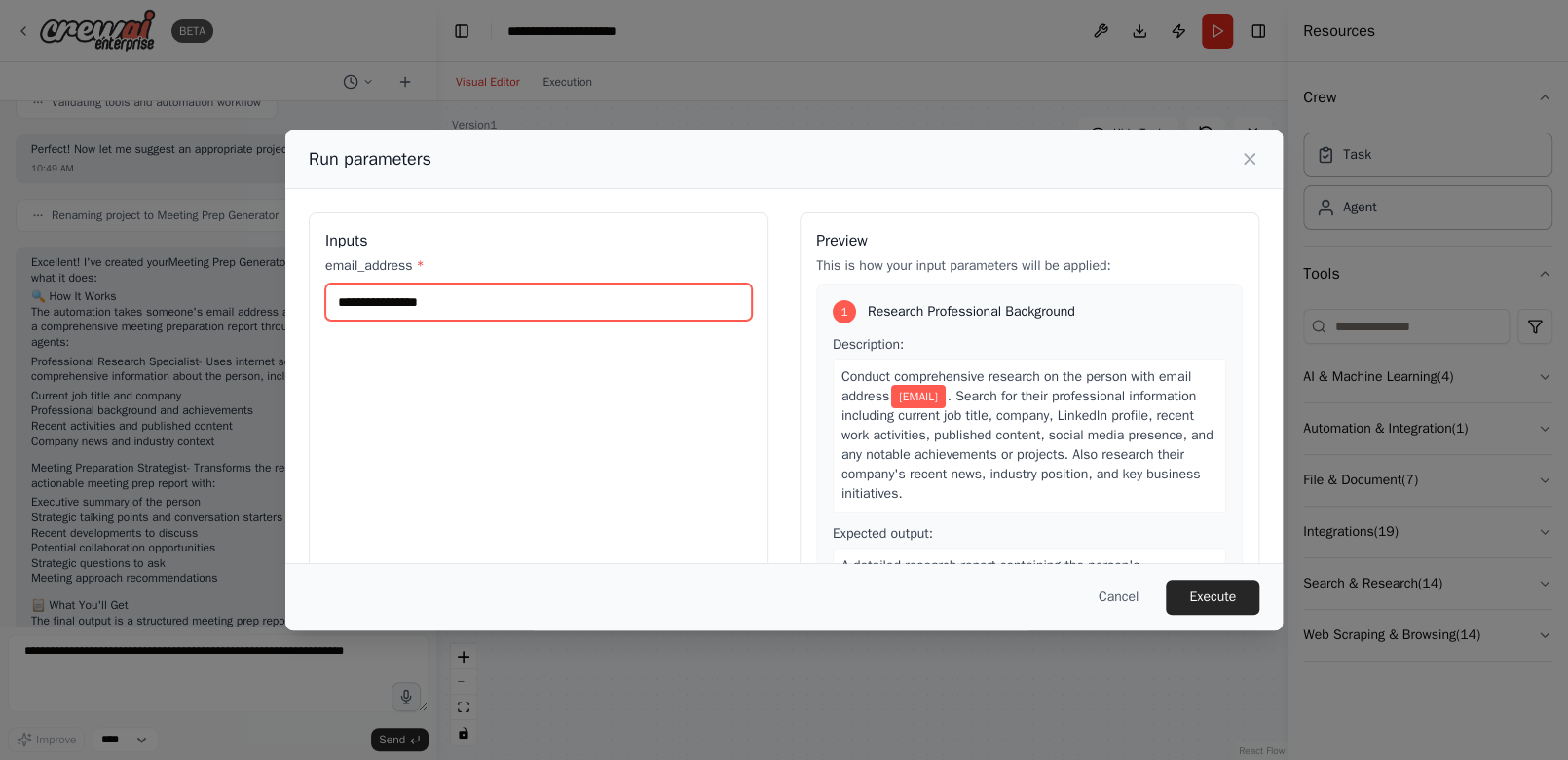 type on "**********" 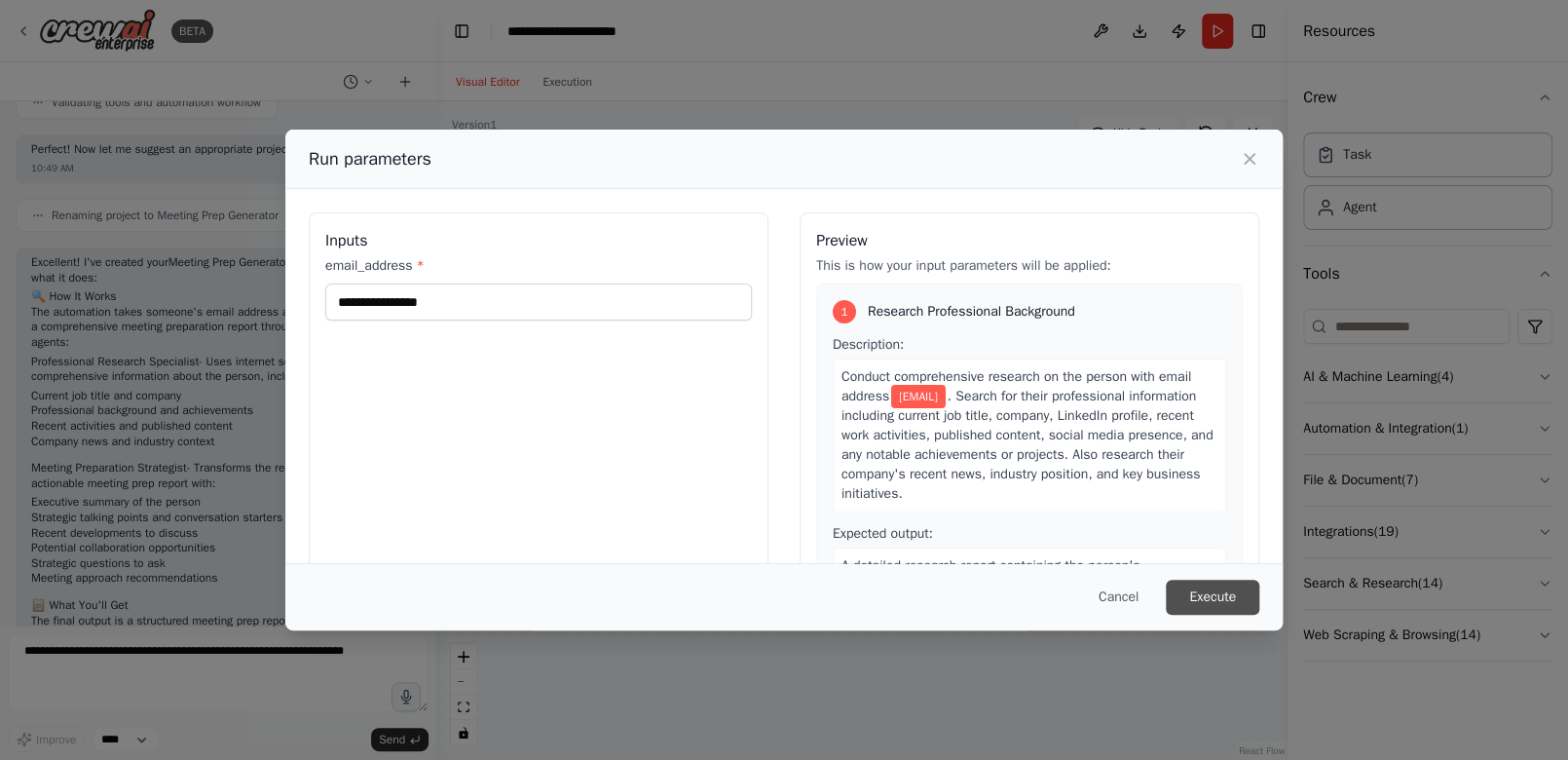 drag, startPoint x: 1194, startPoint y: 594, endPoint x: 1178, endPoint y: 617, distance: 28.01785 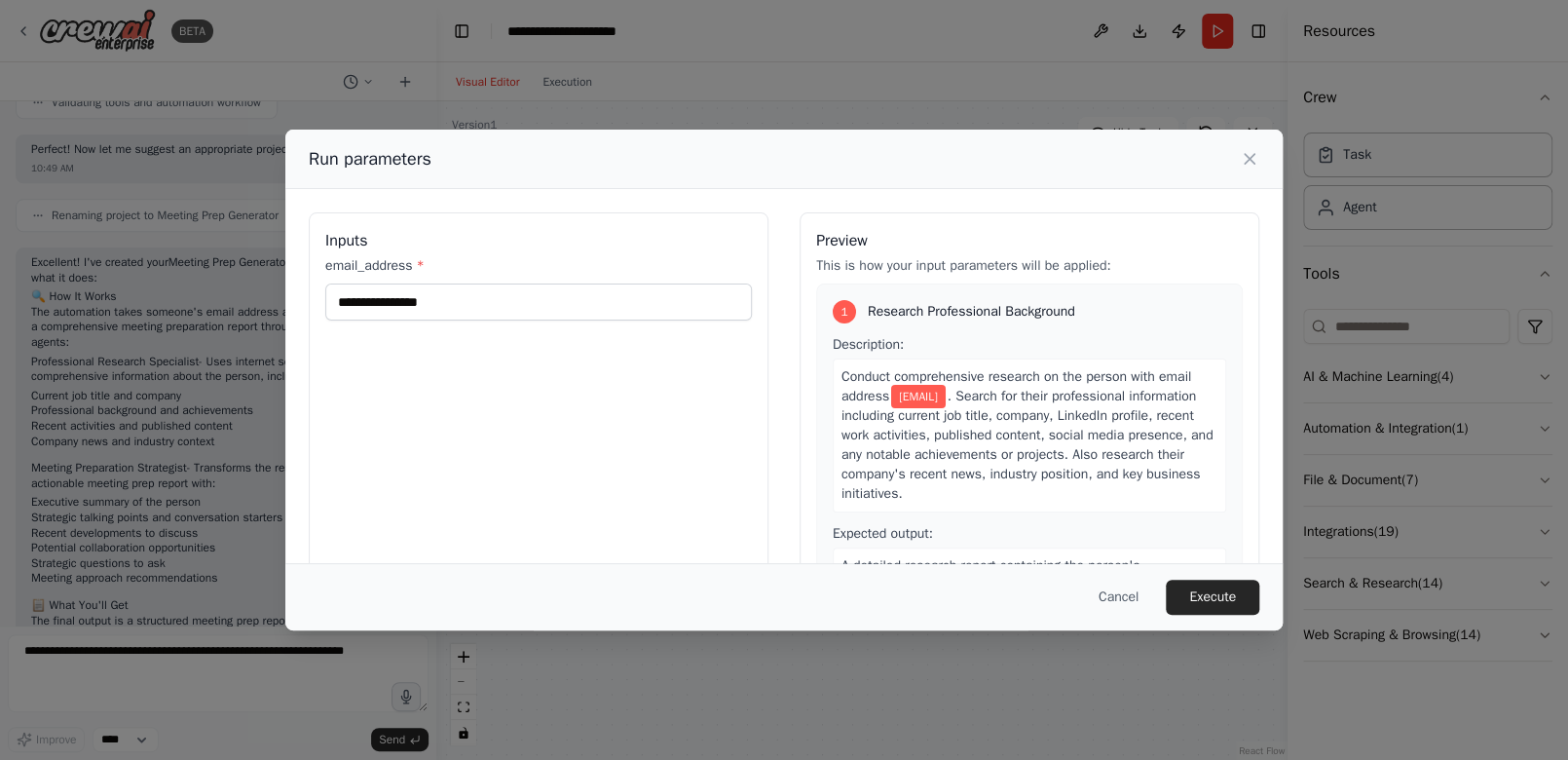 click on "Execute" at bounding box center [1213, 597] 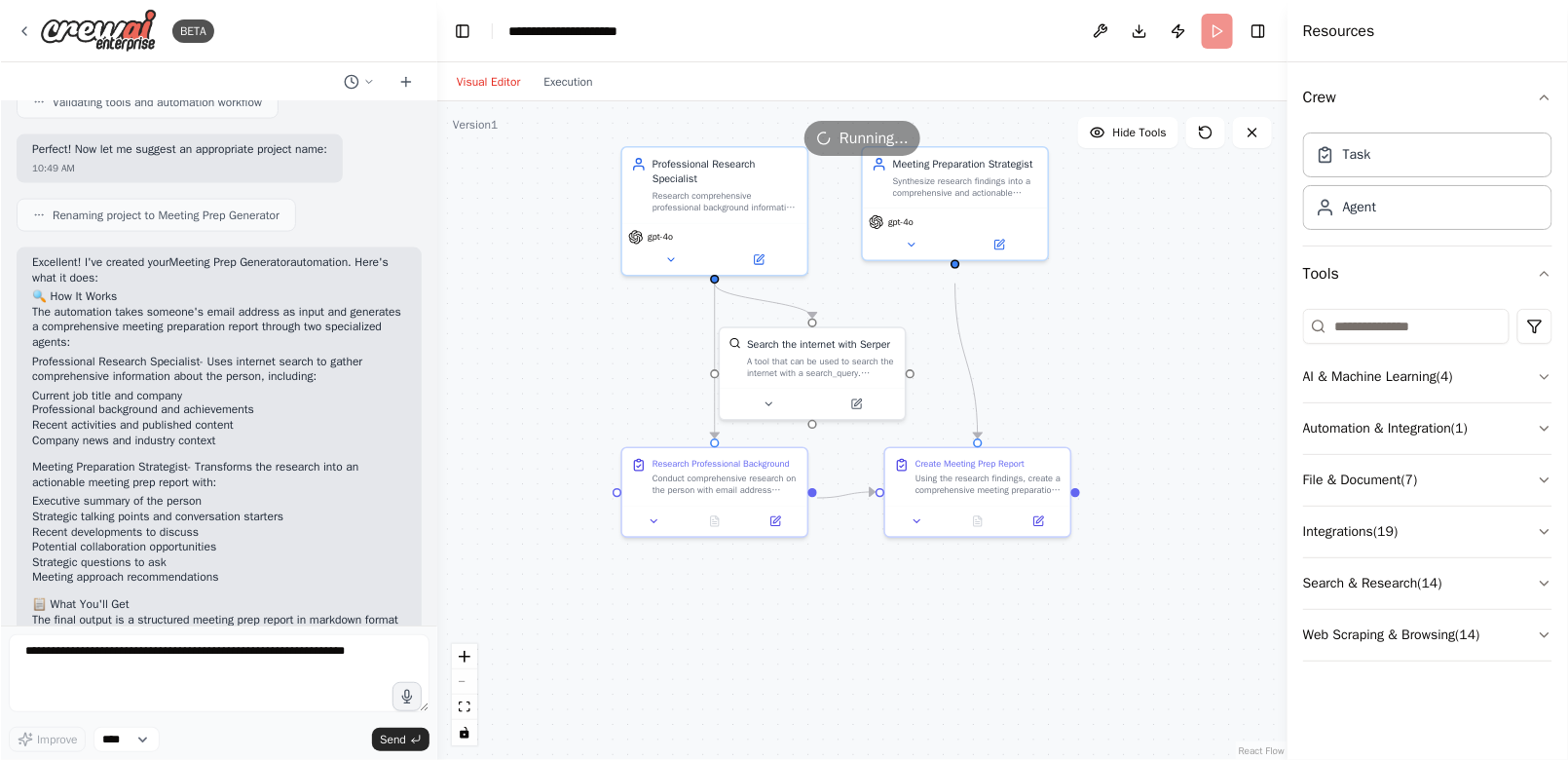 scroll, scrollTop: 1015, scrollLeft: 0, axis: vertical 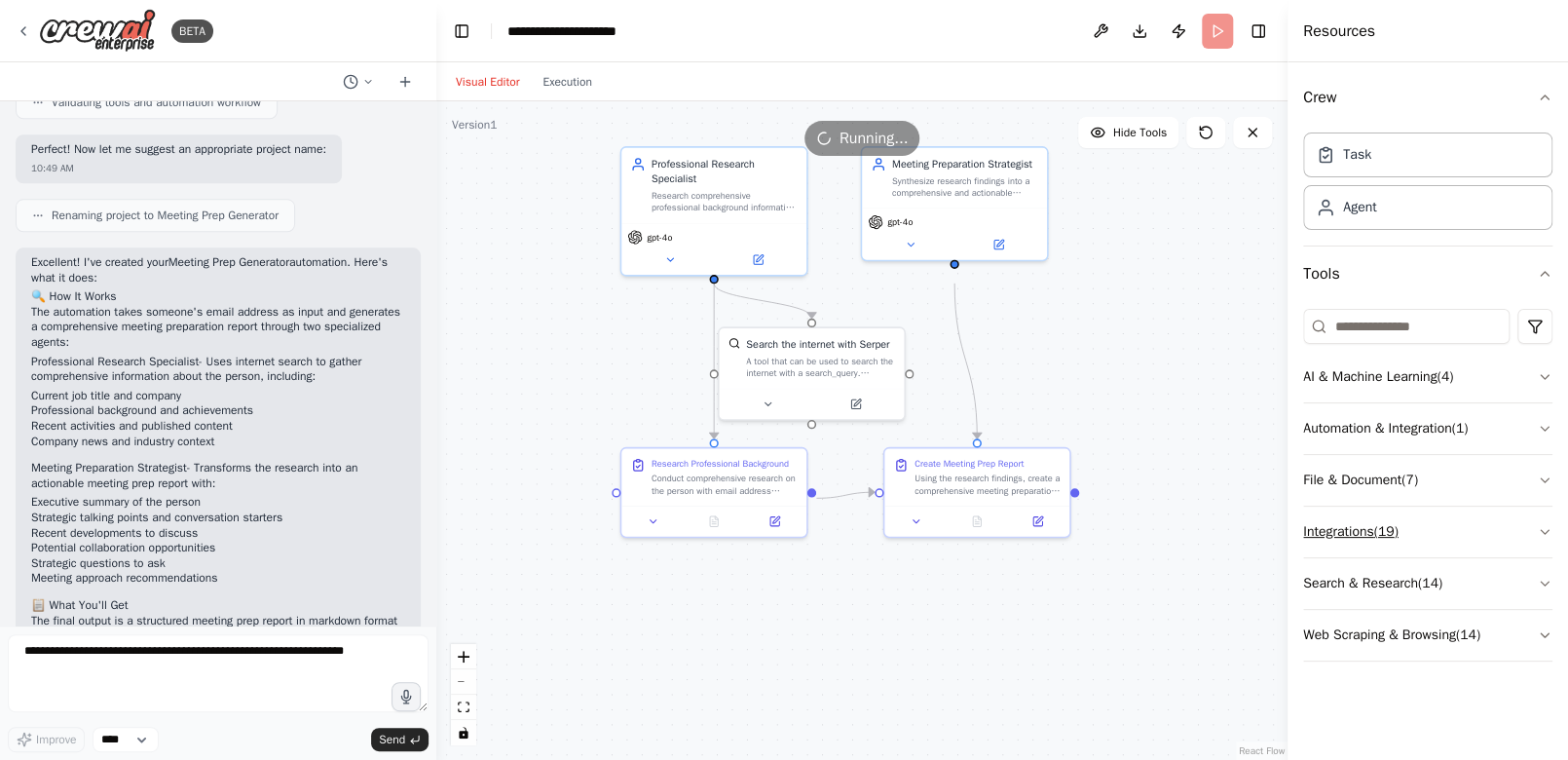 click on "Integrations  ( 19 )" at bounding box center (1428, 532) 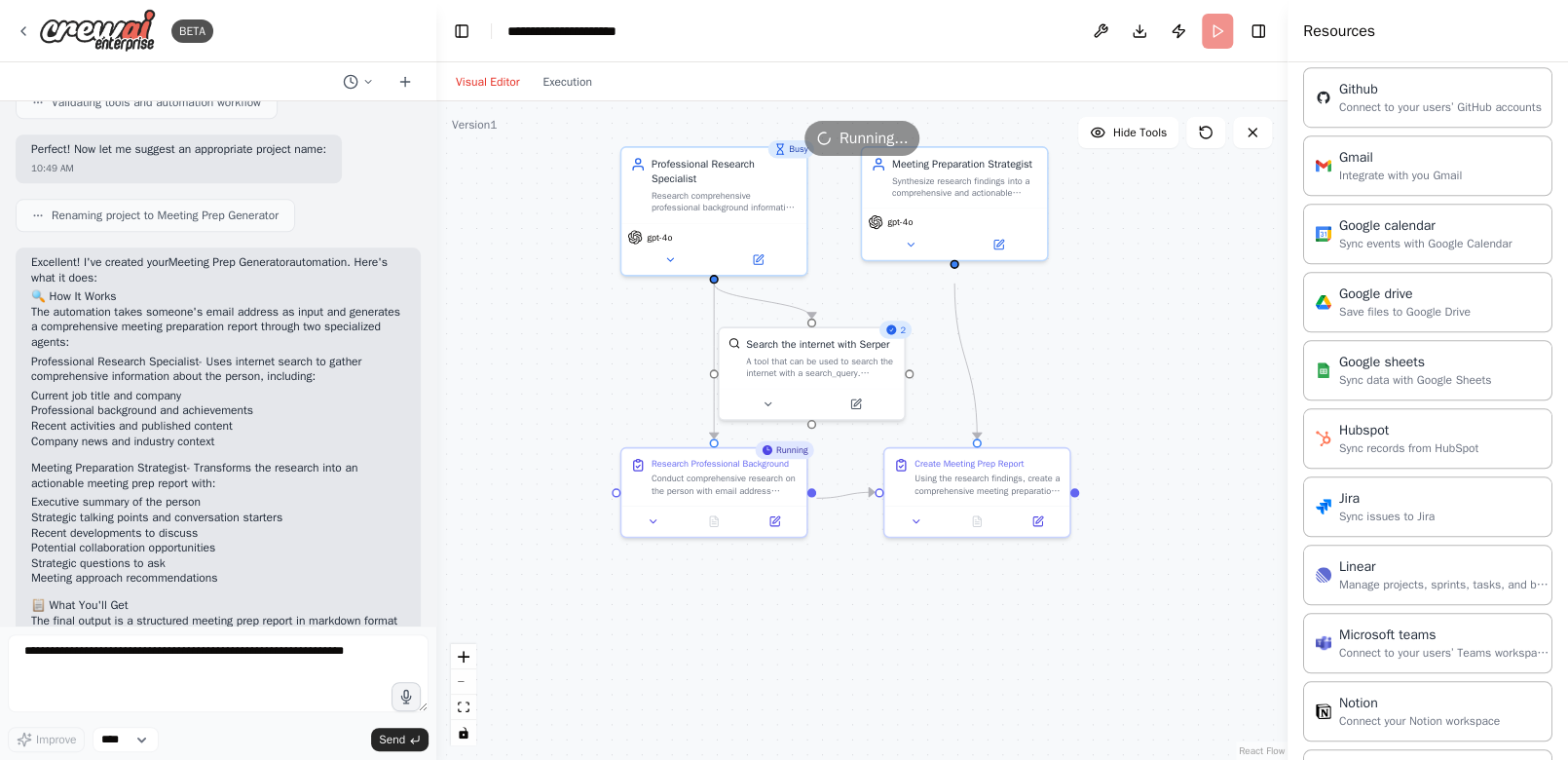 scroll, scrollTop: 772, scrollLeft: 0, axis: vertical 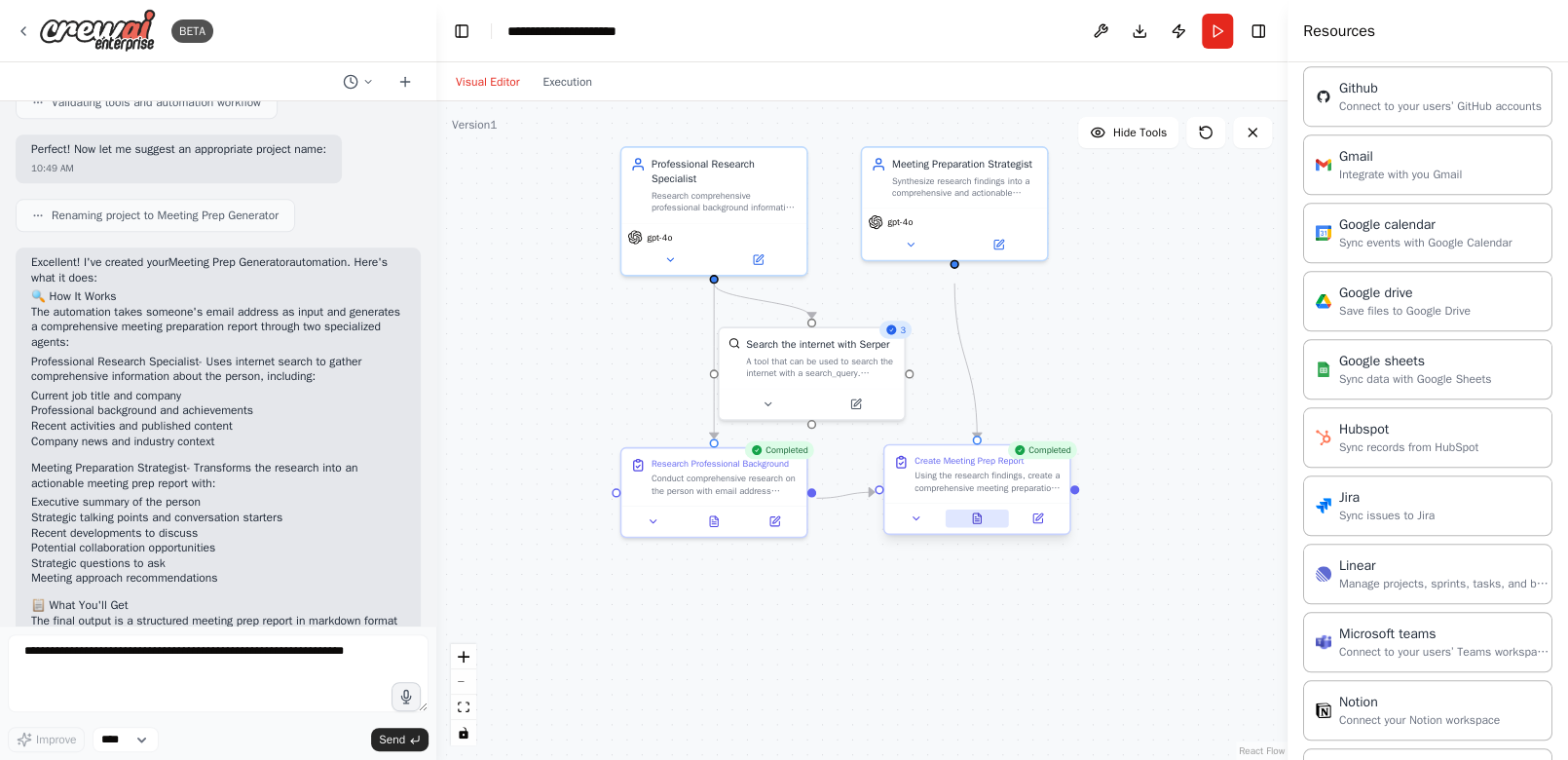 click 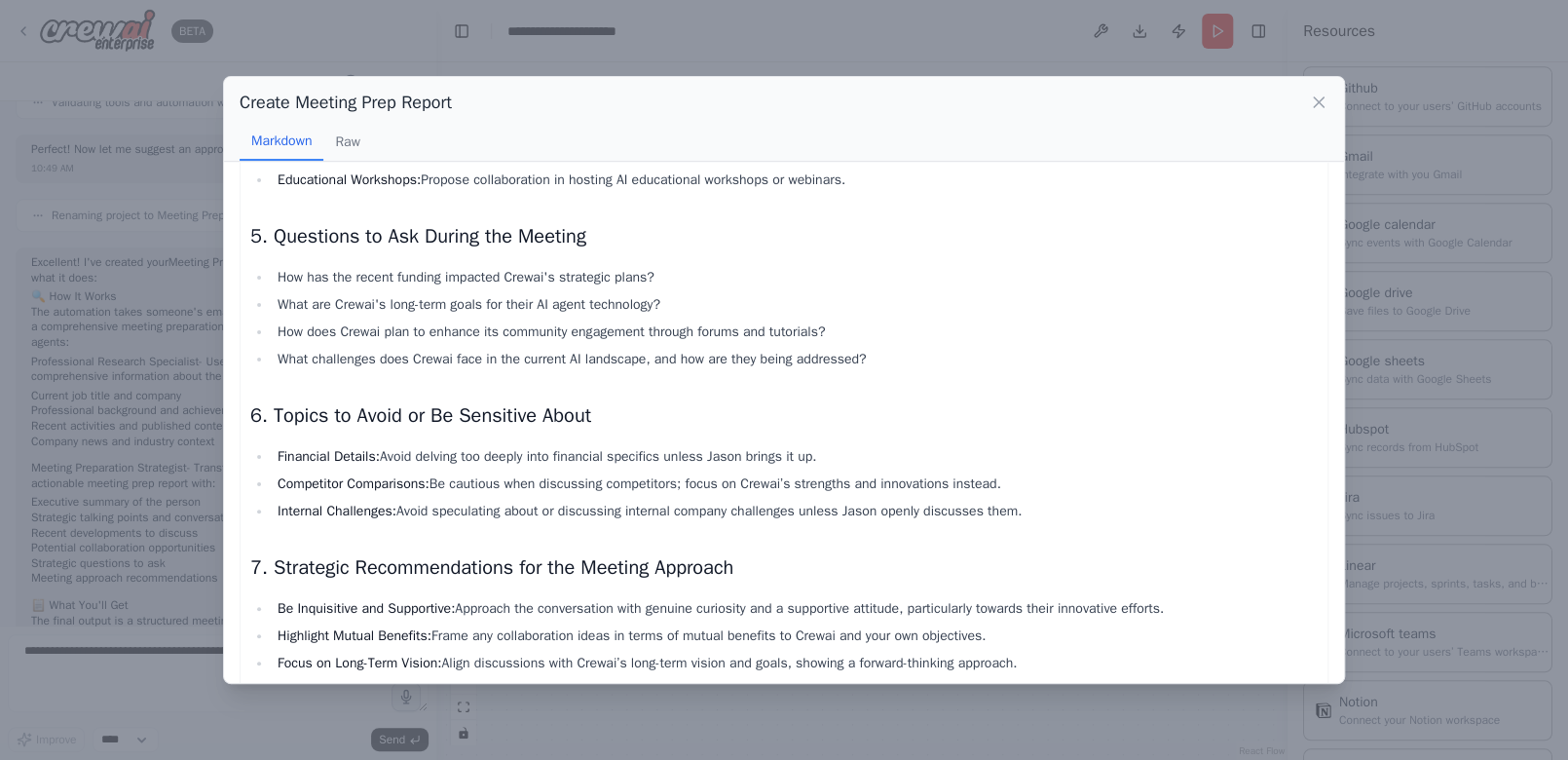 scroll, scrollTop: 921, scrollLeft: 0, axis: vertical 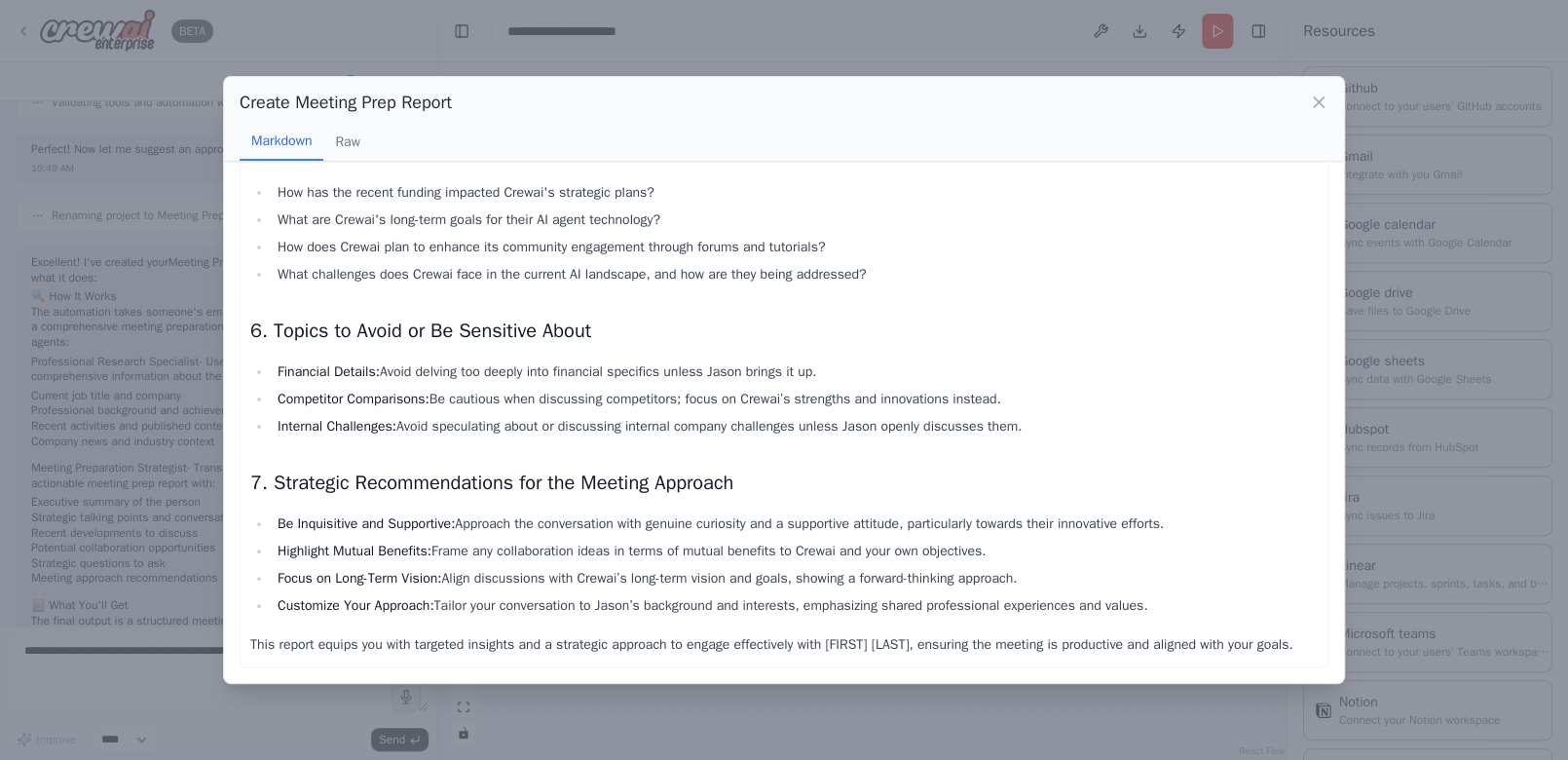 click on "Create Meeting Prep Report" at bounding box center (784, 102) 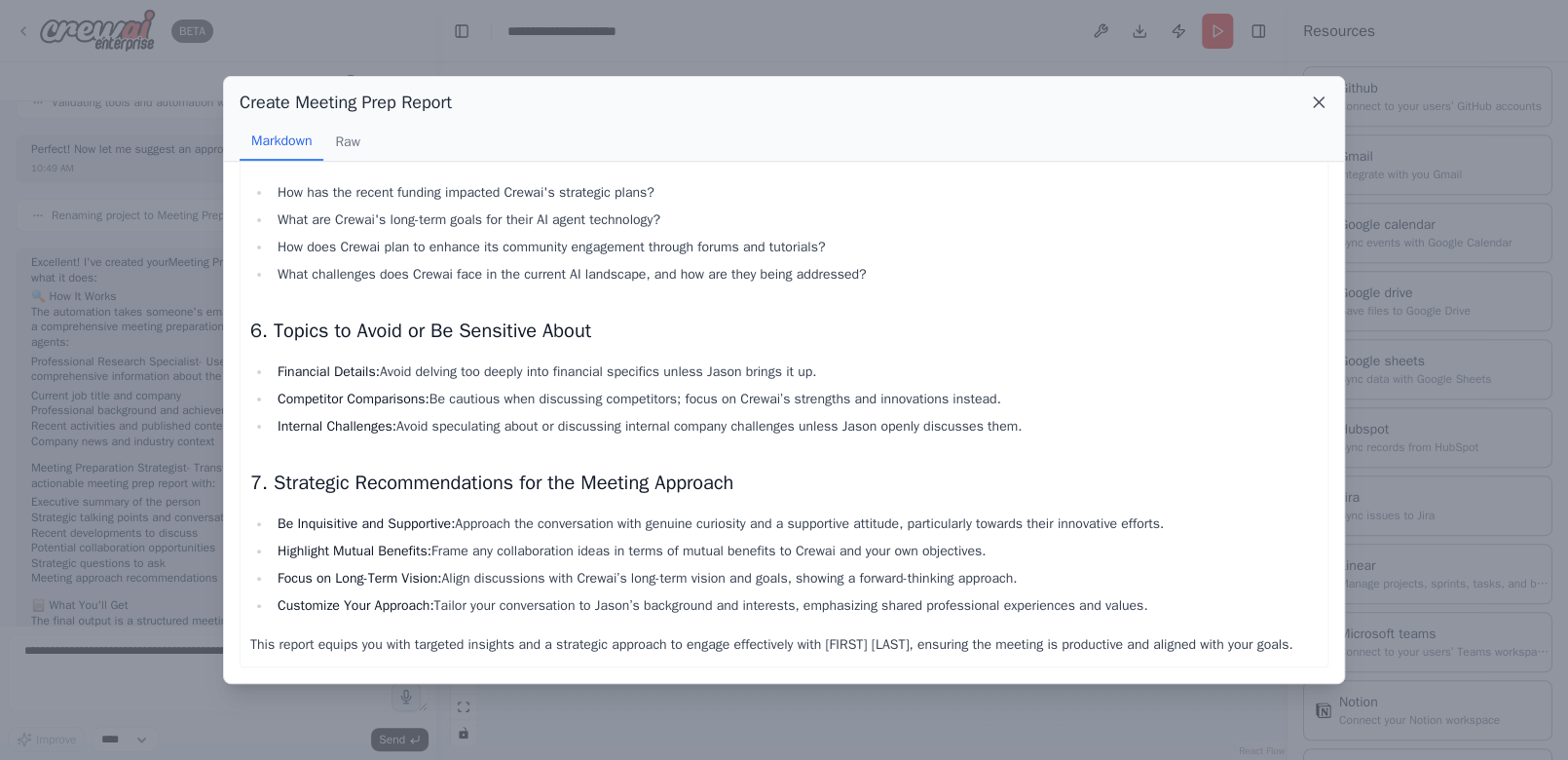 click 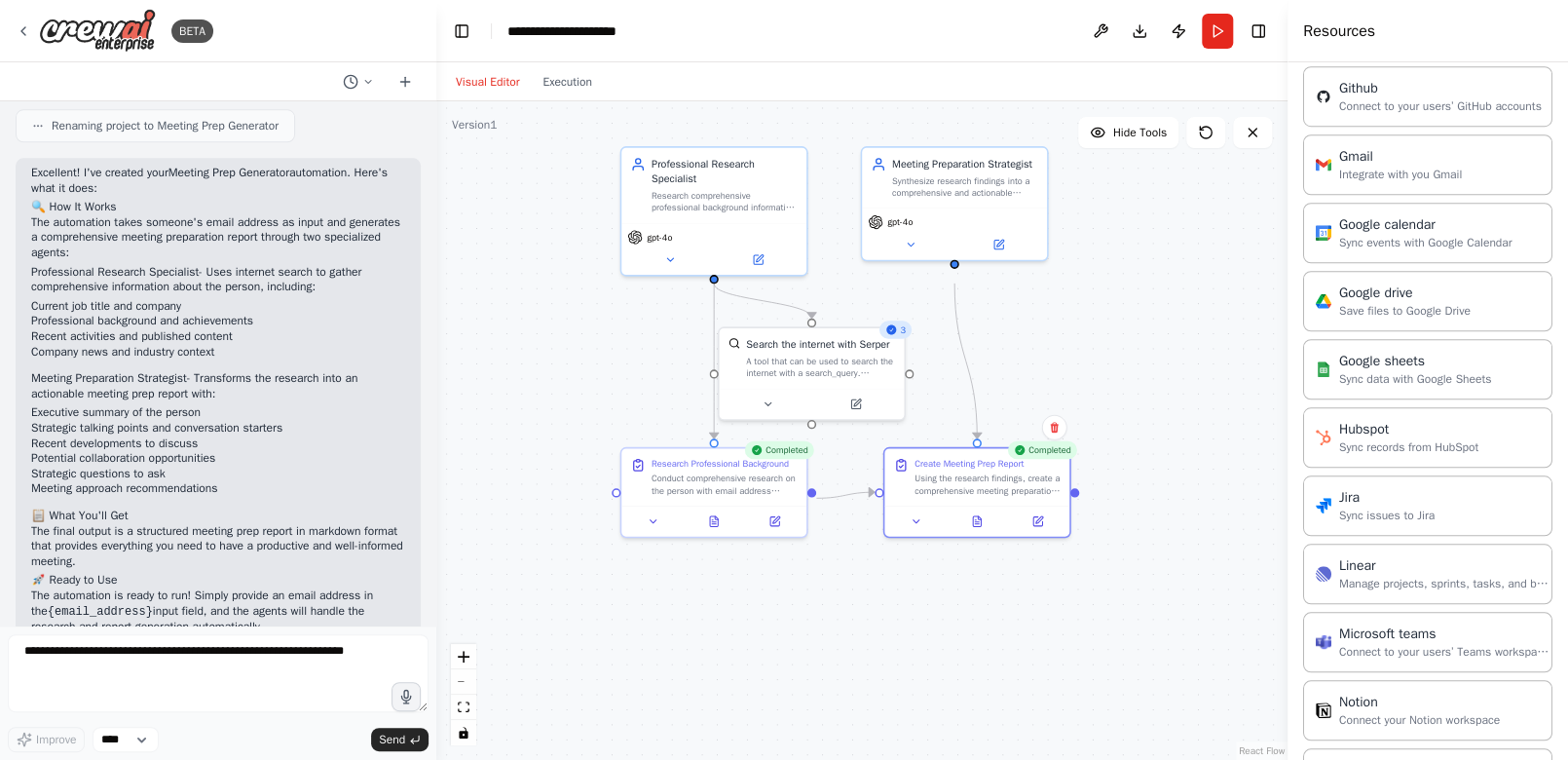 scroll, scrollTop: 1201, scrollLeft: 0, axis: vertical 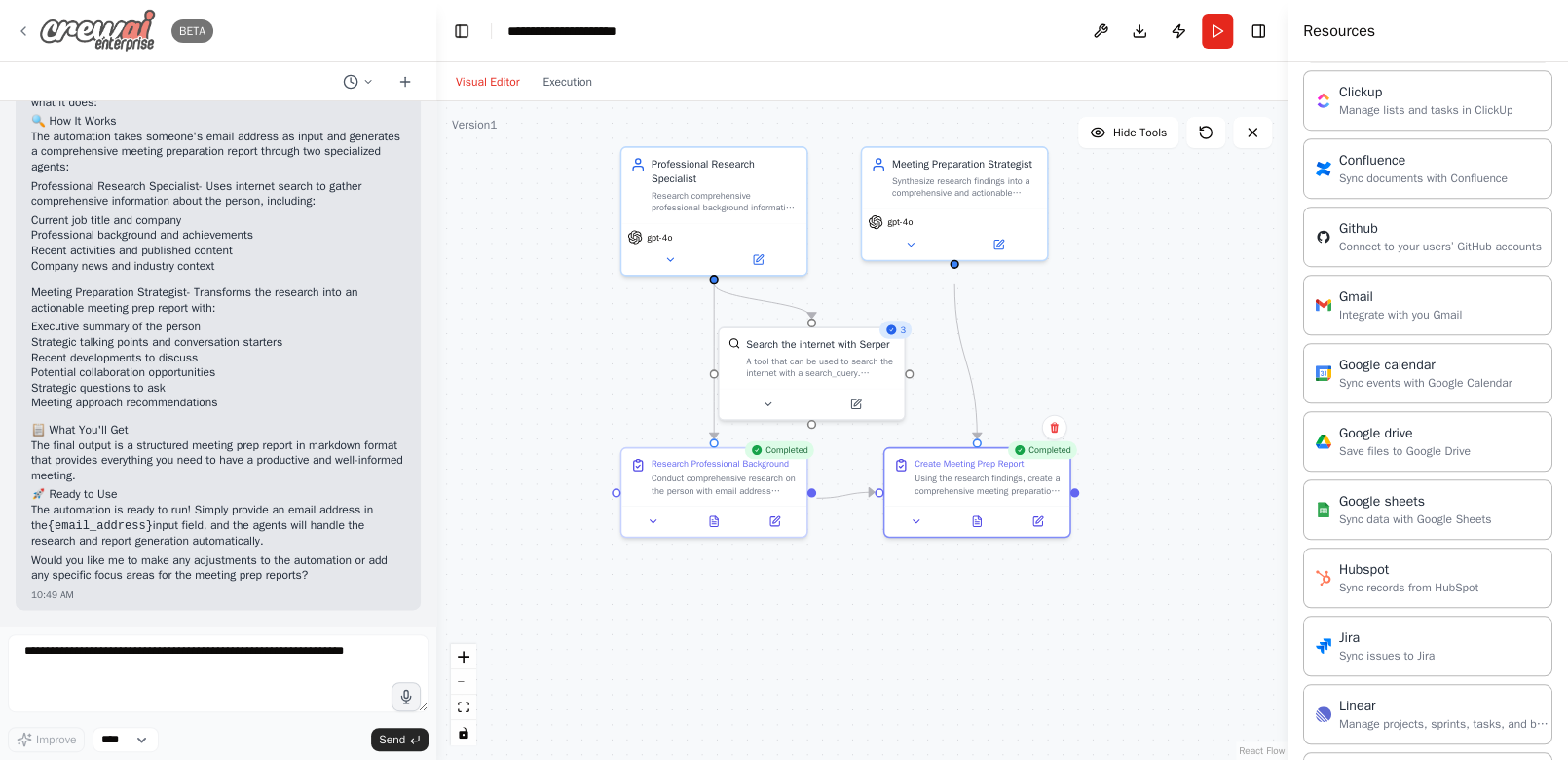 click on "BETA" at bounding box center [114, 30] 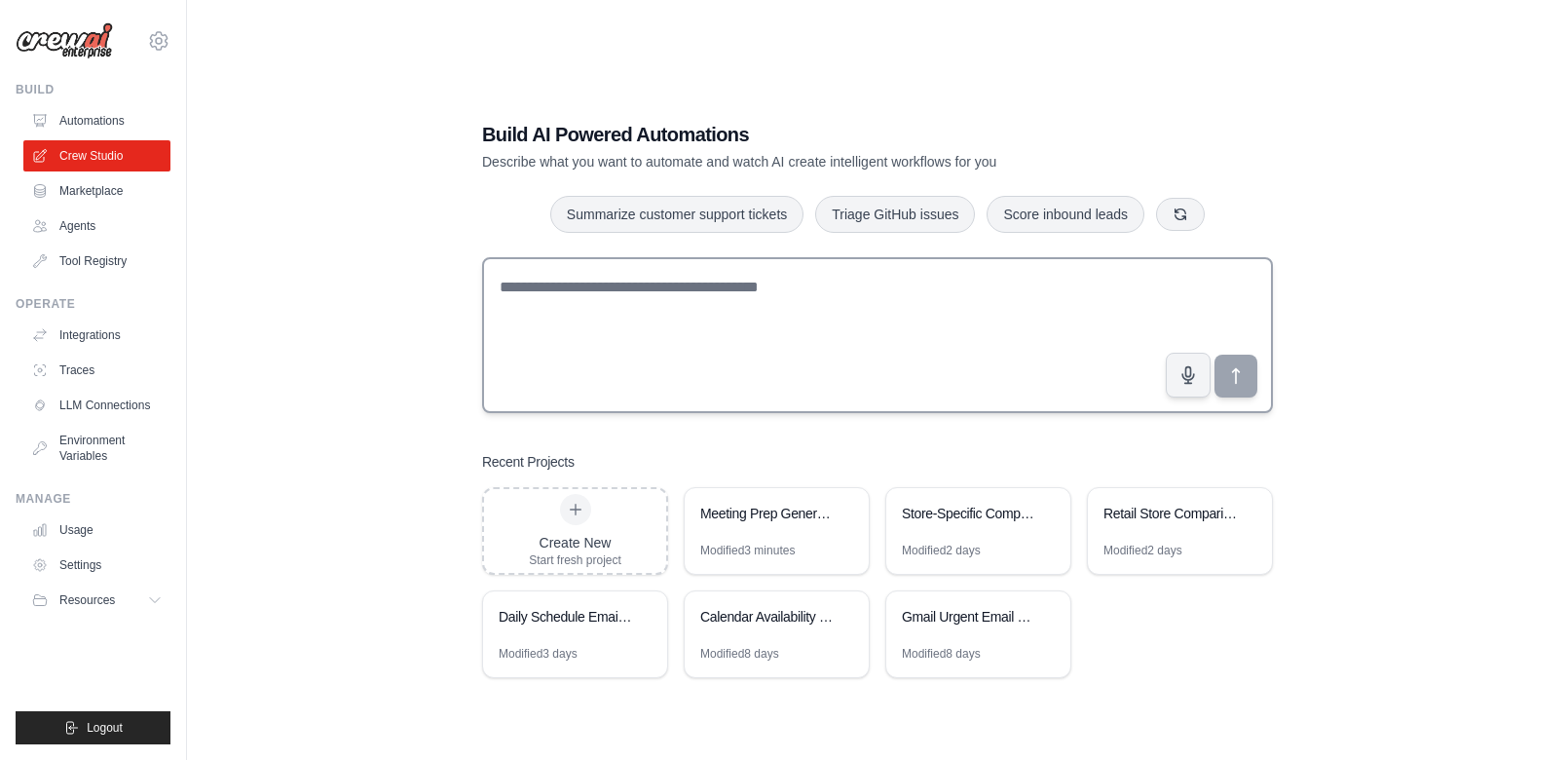 scroll, scrollTop: 0, scrollLeft: 0, axis: both 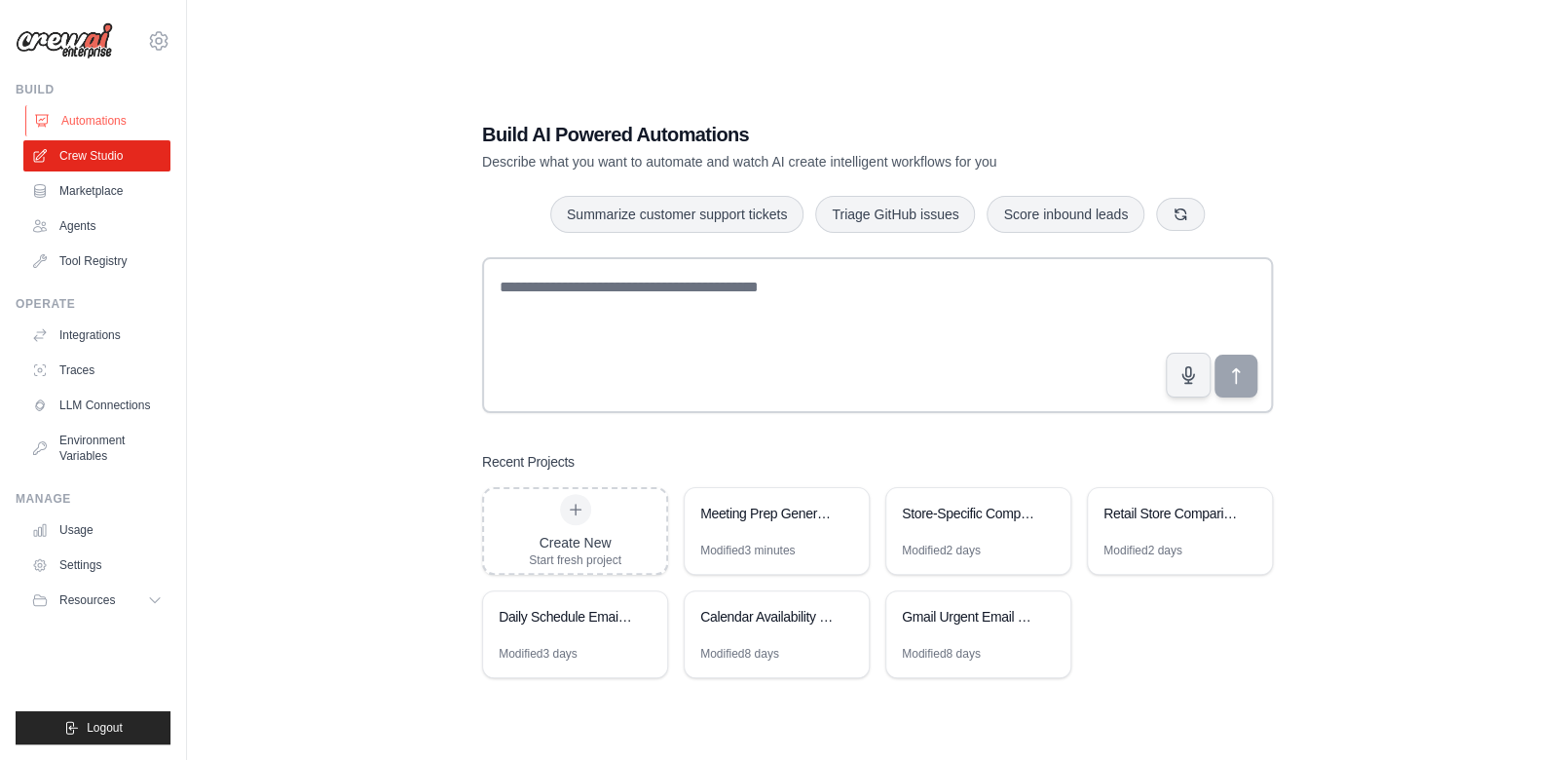 click on "Automations" at bounding box center (98, 121) 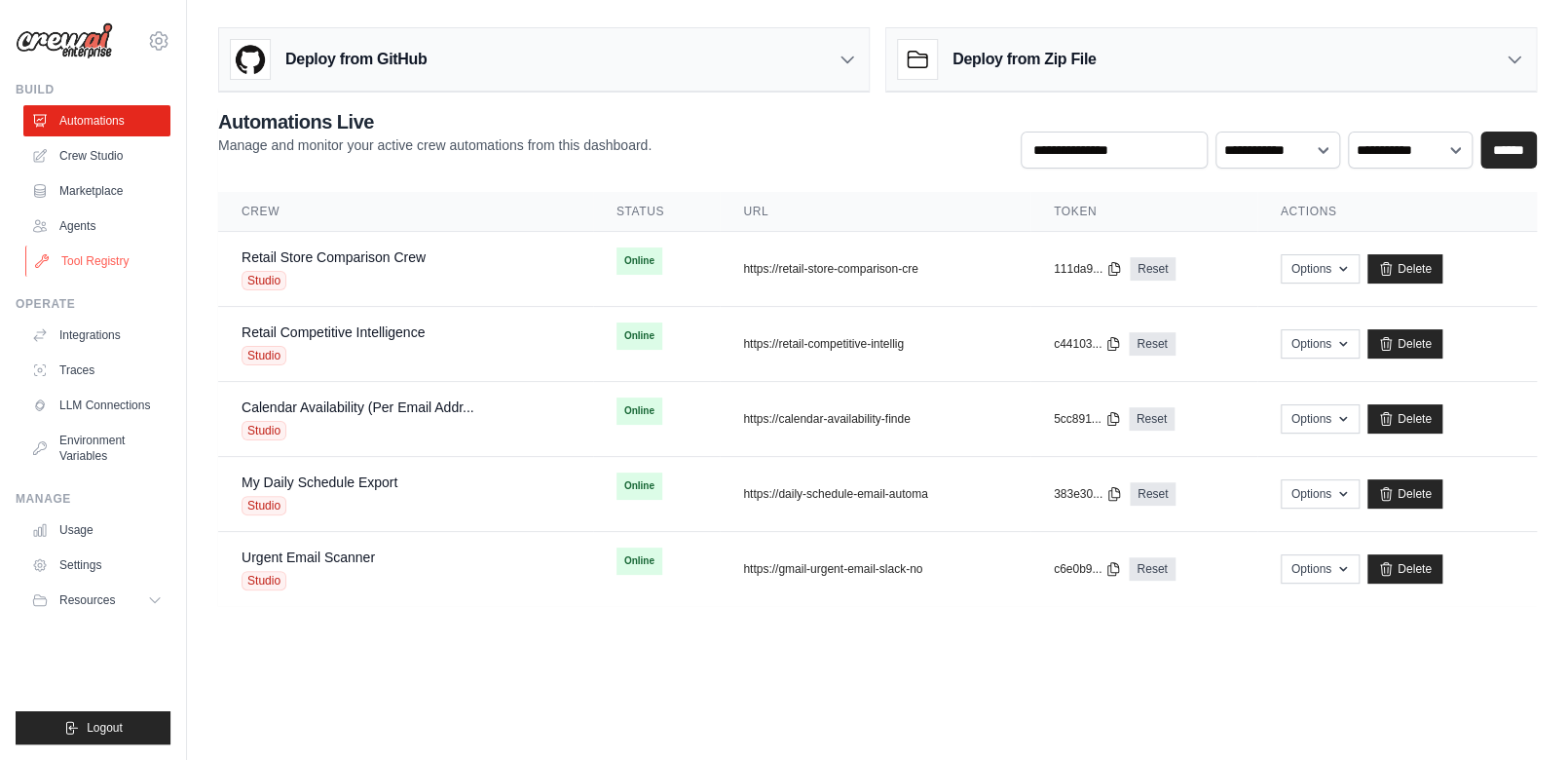 click on "Tool Registry" at bounding box center [98, 261] 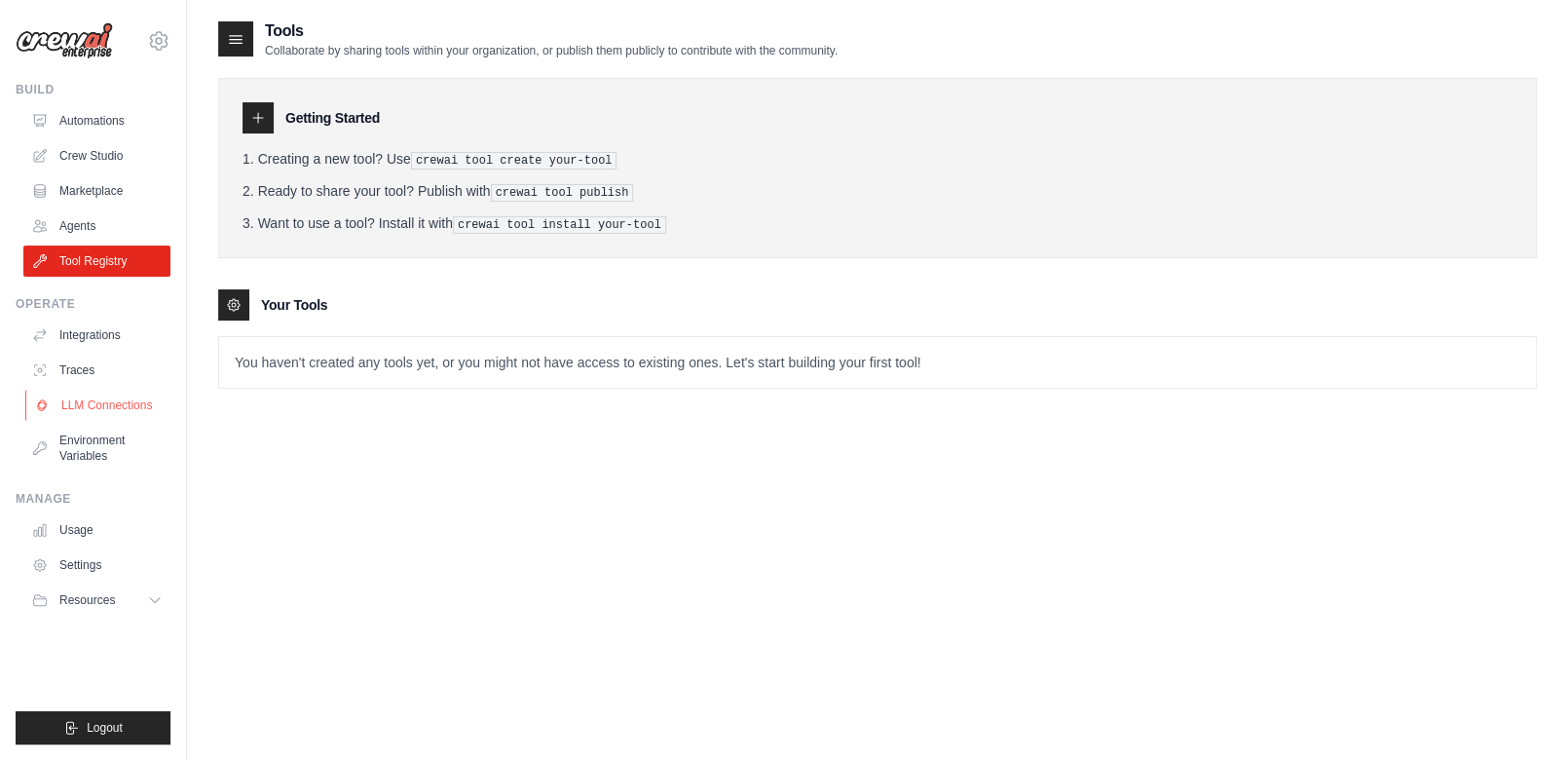 click on "LLM Connections" at bounding box center (98, 405) 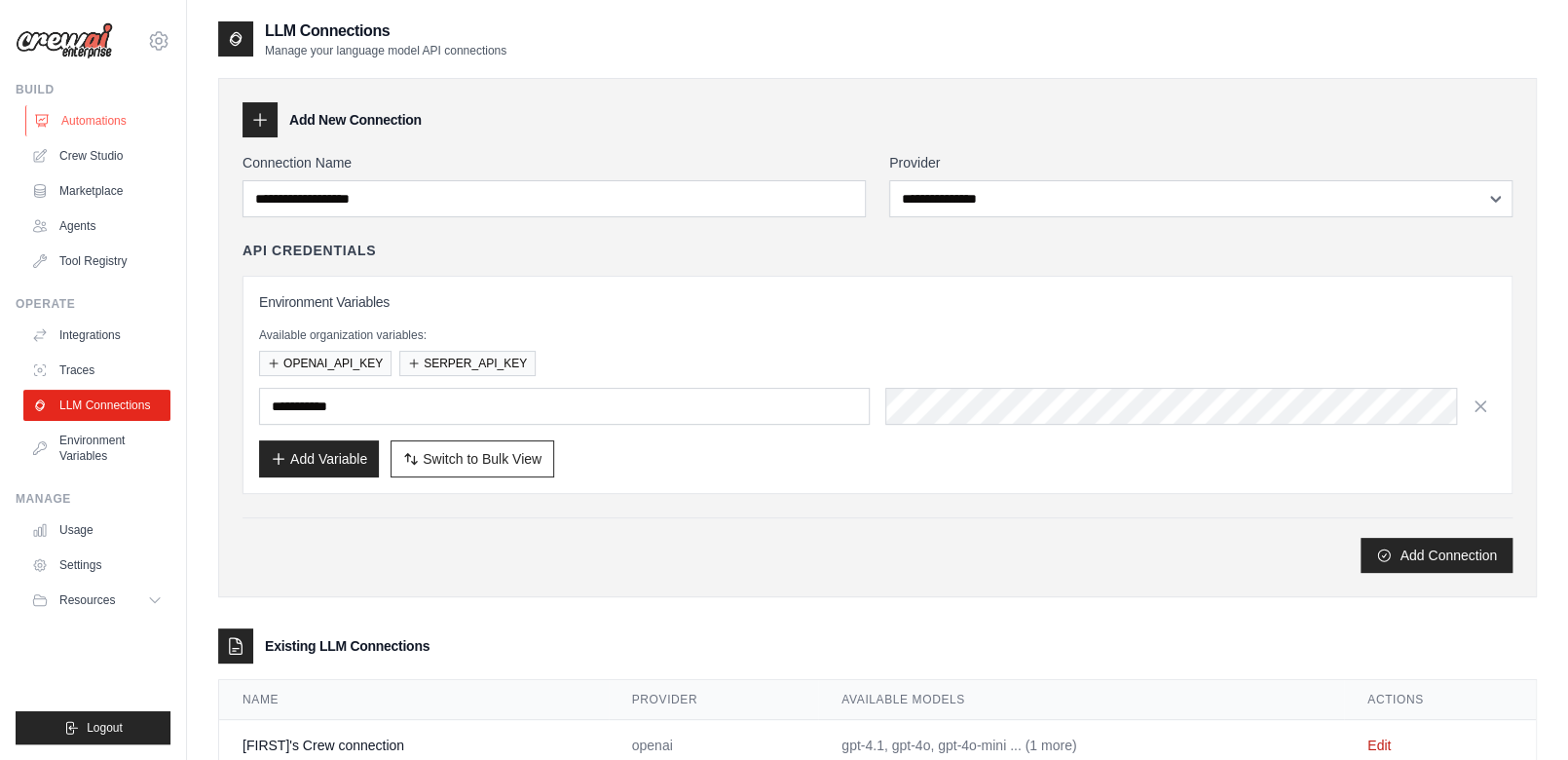 click on "Automations" at bounding box center (98, 121) 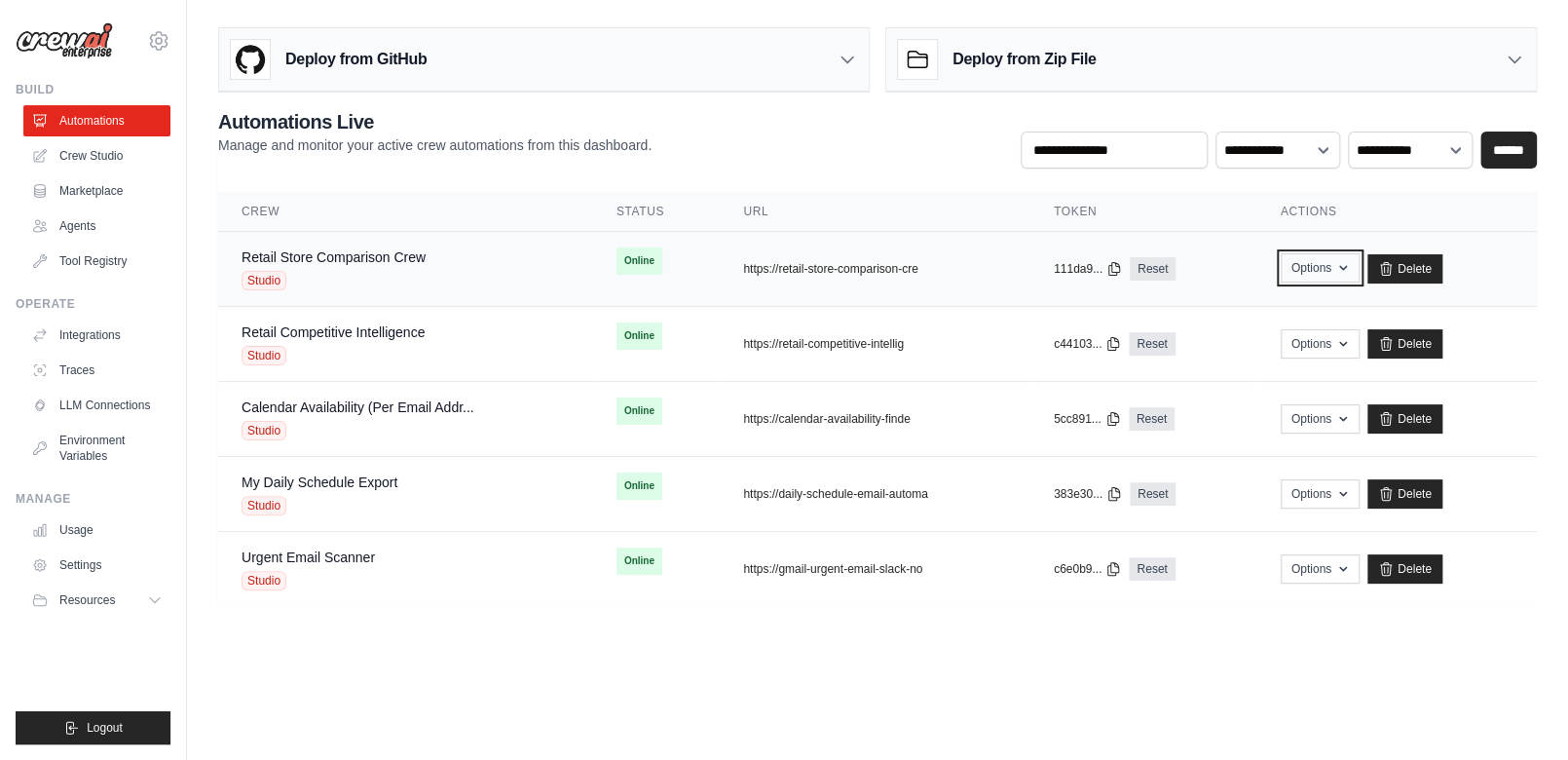click on "Options" at bounding box center (1320, 268) 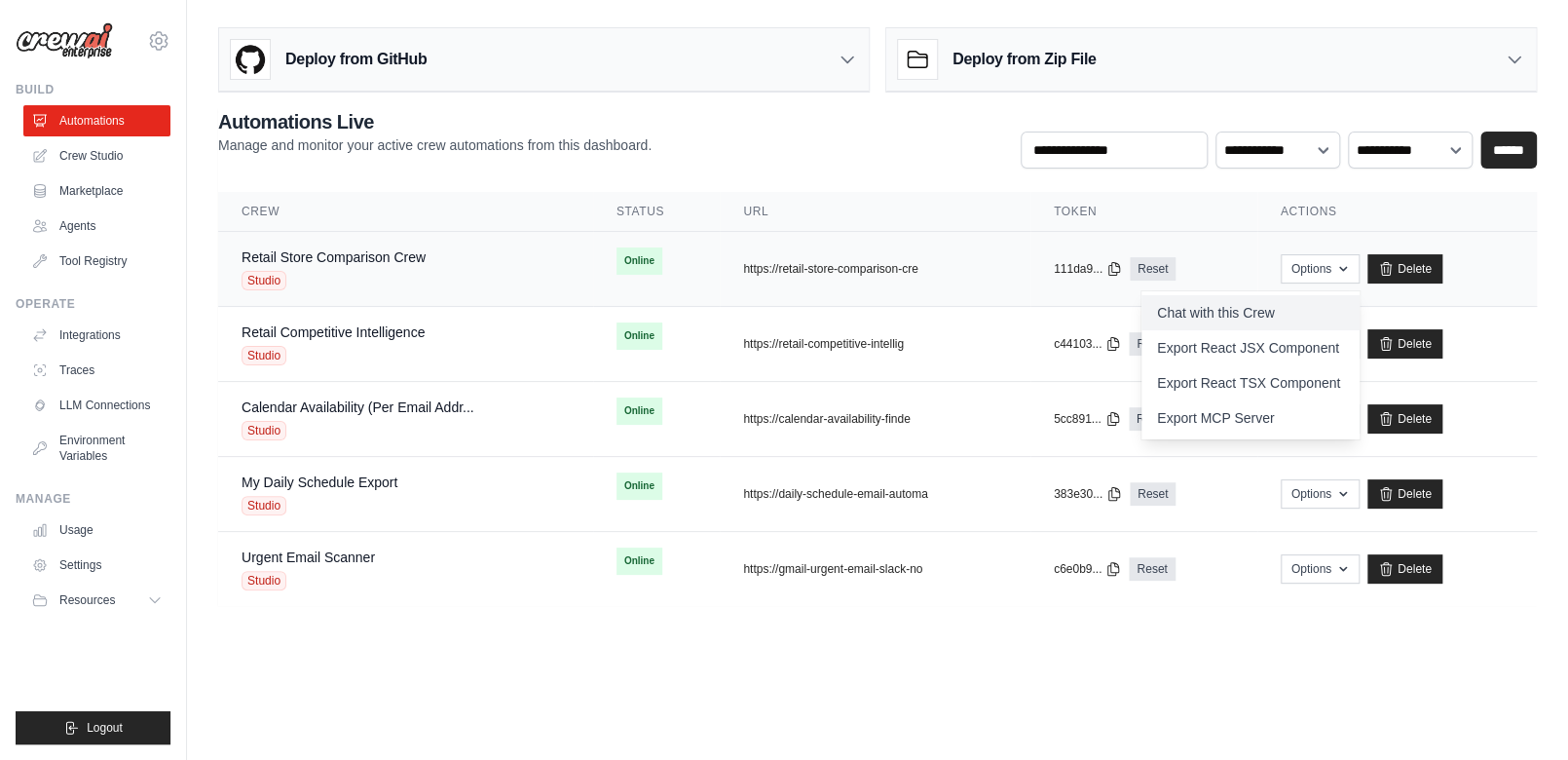click on "Chat with this
Crew" at bounding box center [1251, 313] 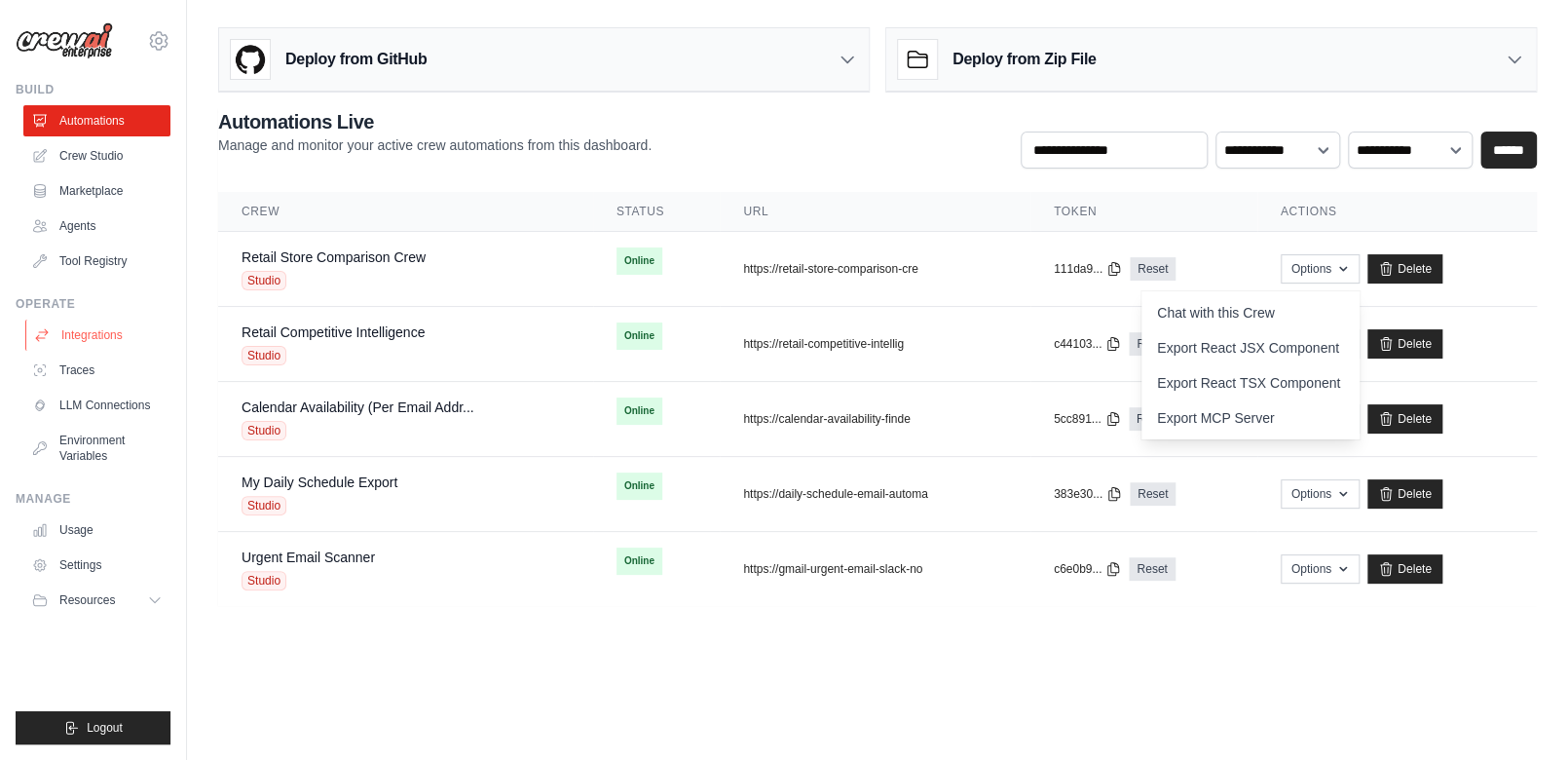 click on "Integrations" at bounding box center [98, 335] 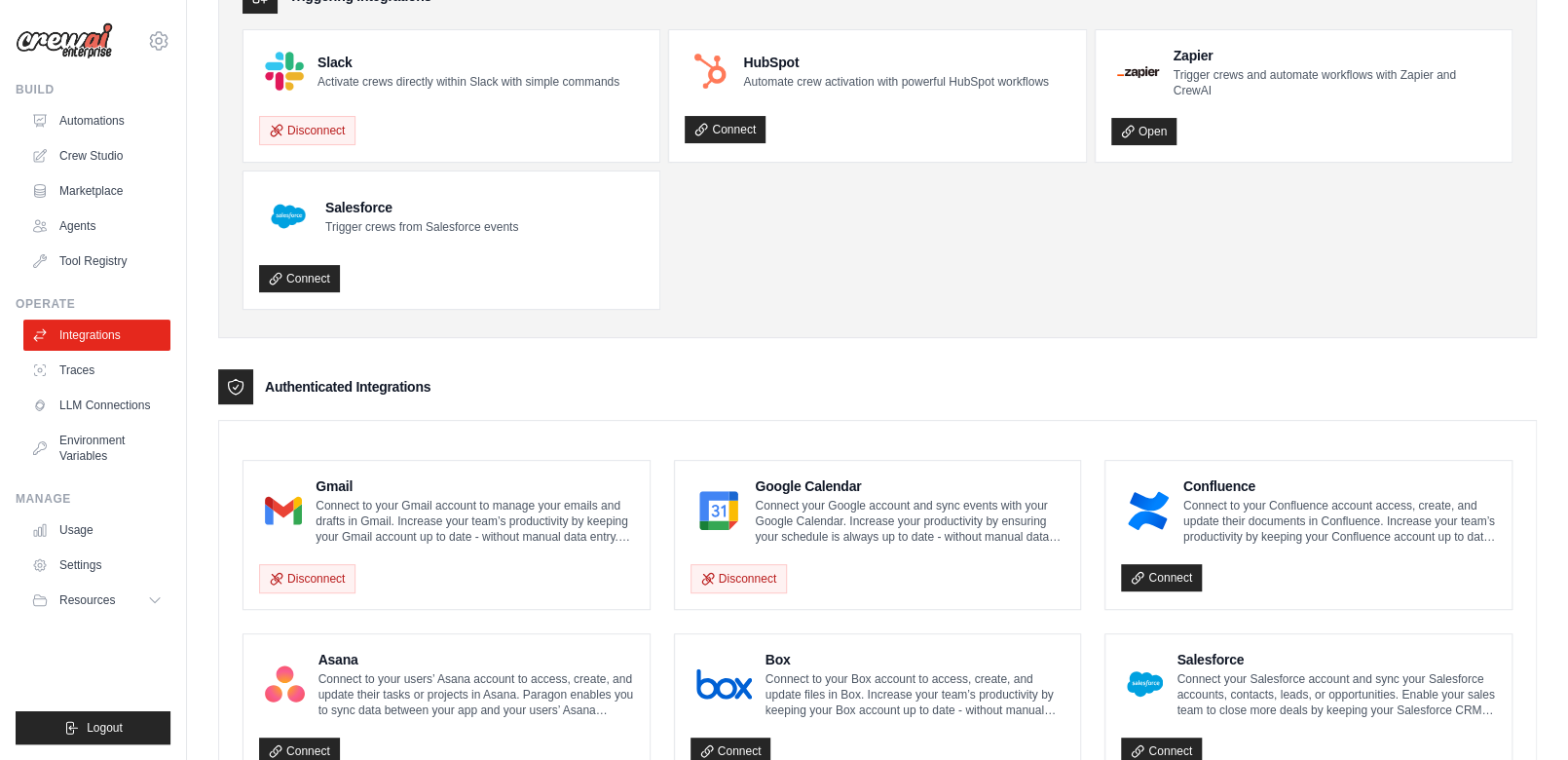 scroll, scrollTop: 0, scrollLeft: 0, axis: both 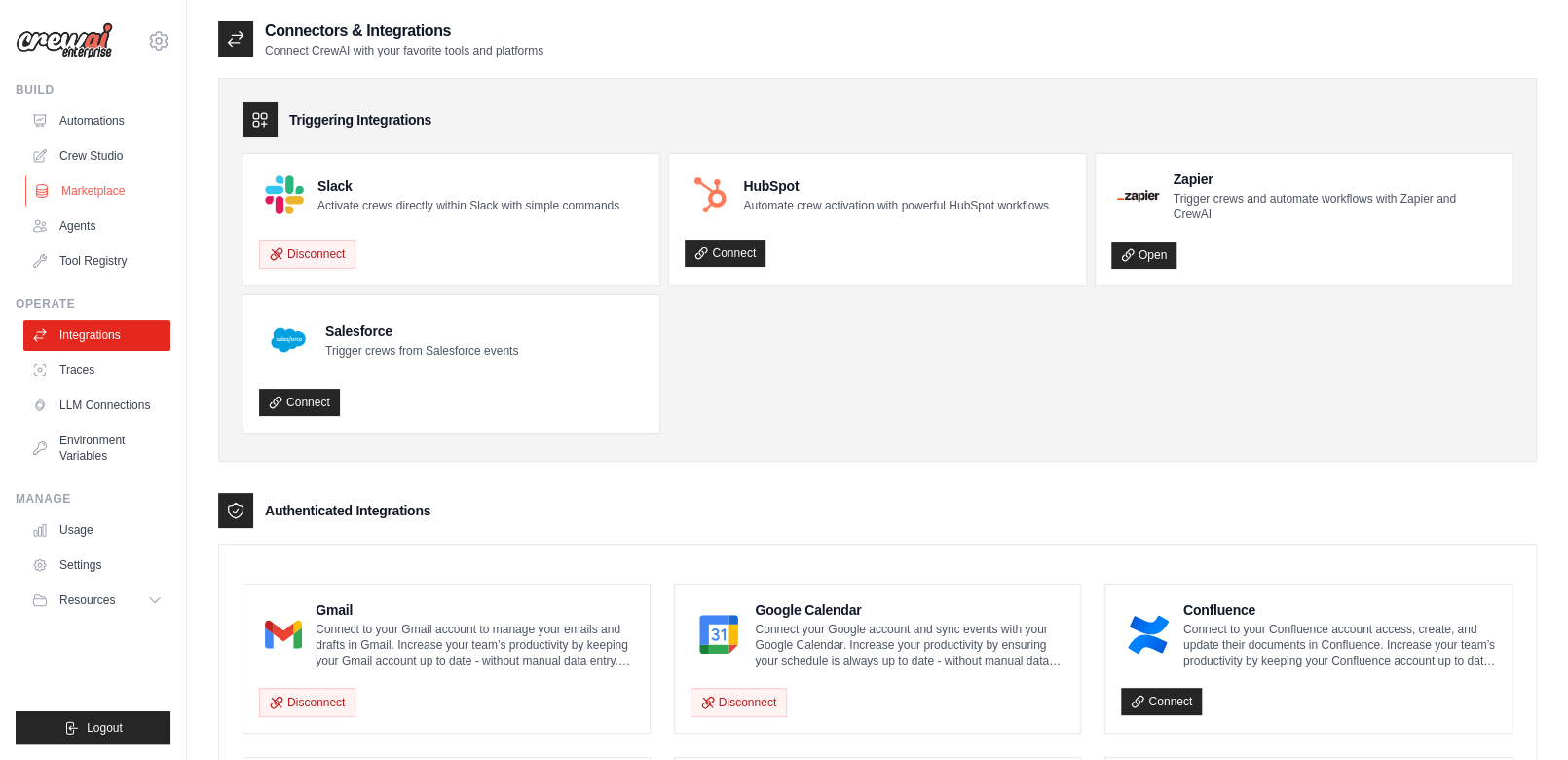 click on "Marketplace" at bounding box center (98, 191) 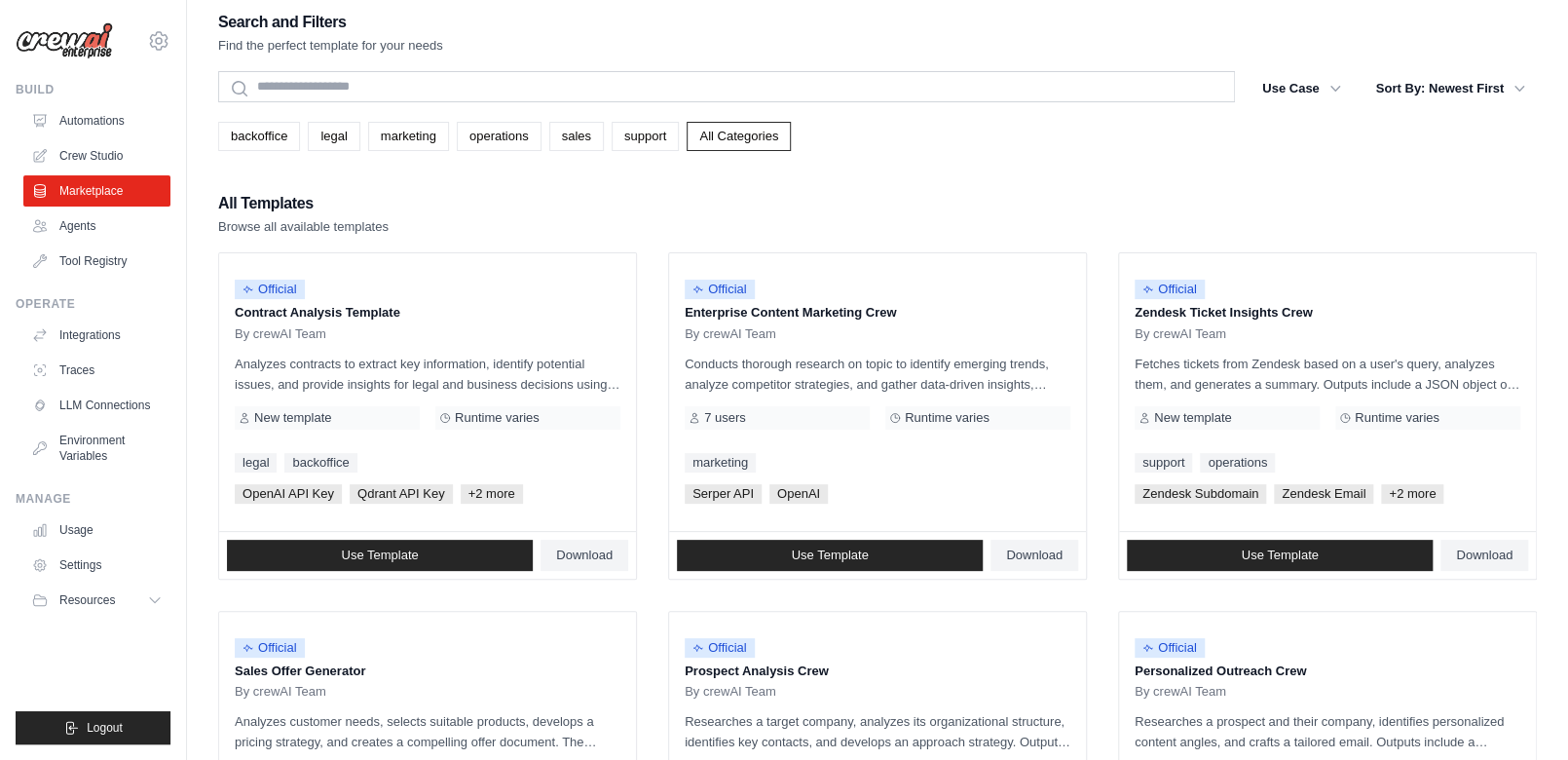 scroll, scrollTop: 0, scrollLeft: 0, axis: both 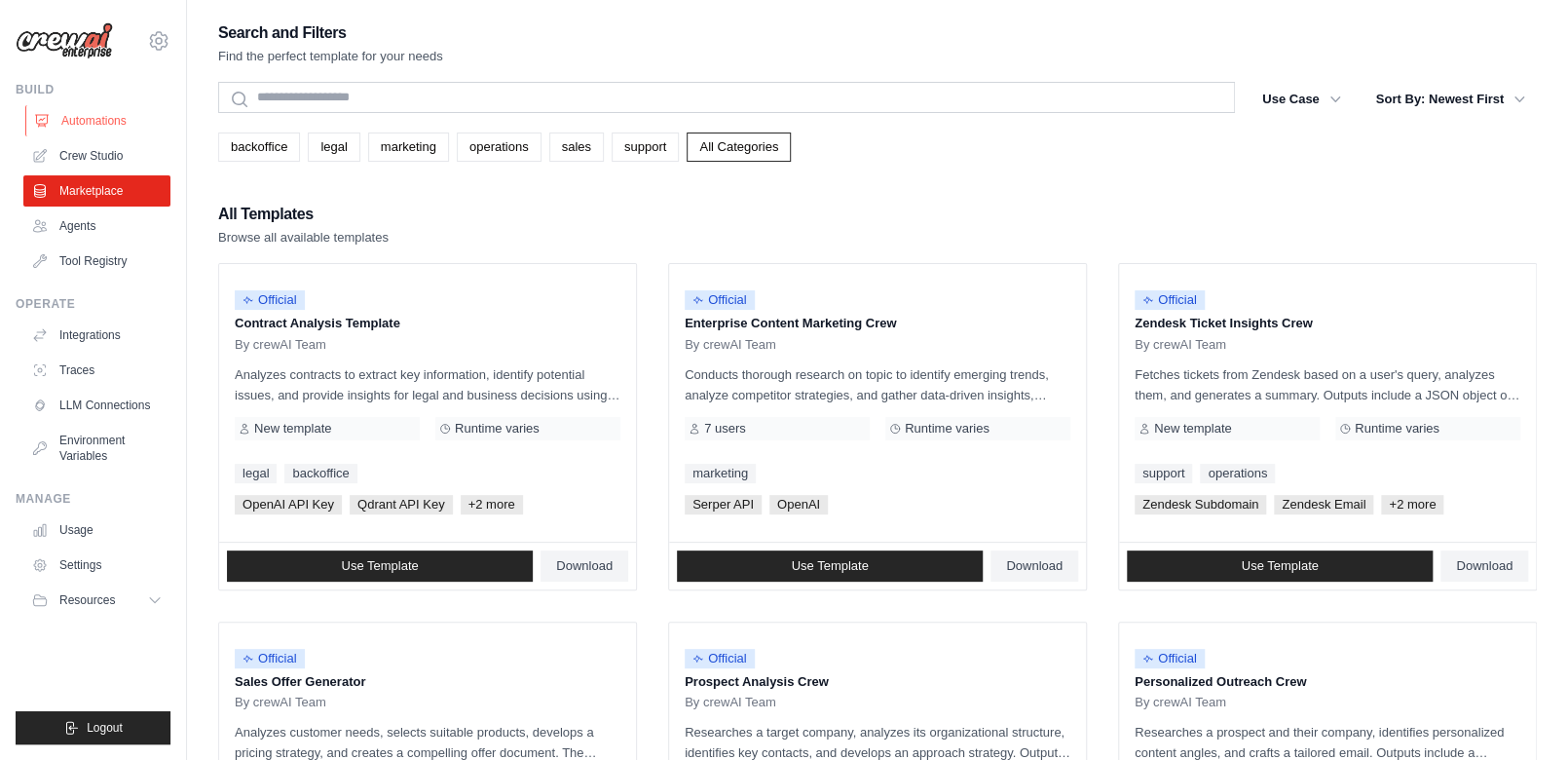 click on "Automations" at bounding box center [98, 121] 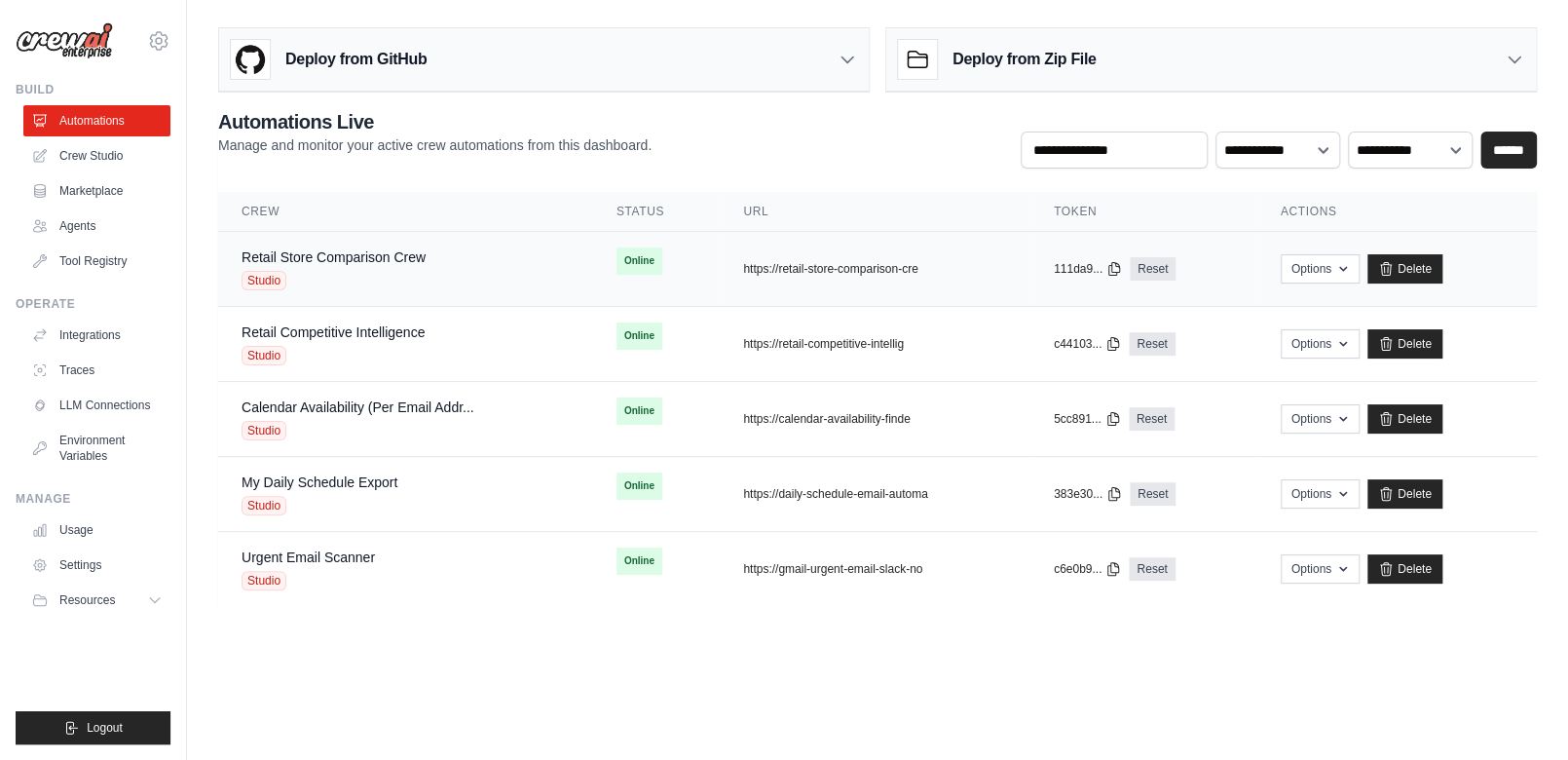 click on "Retail Store Comparison Crew
Studio" at bounding box center [405, 269] 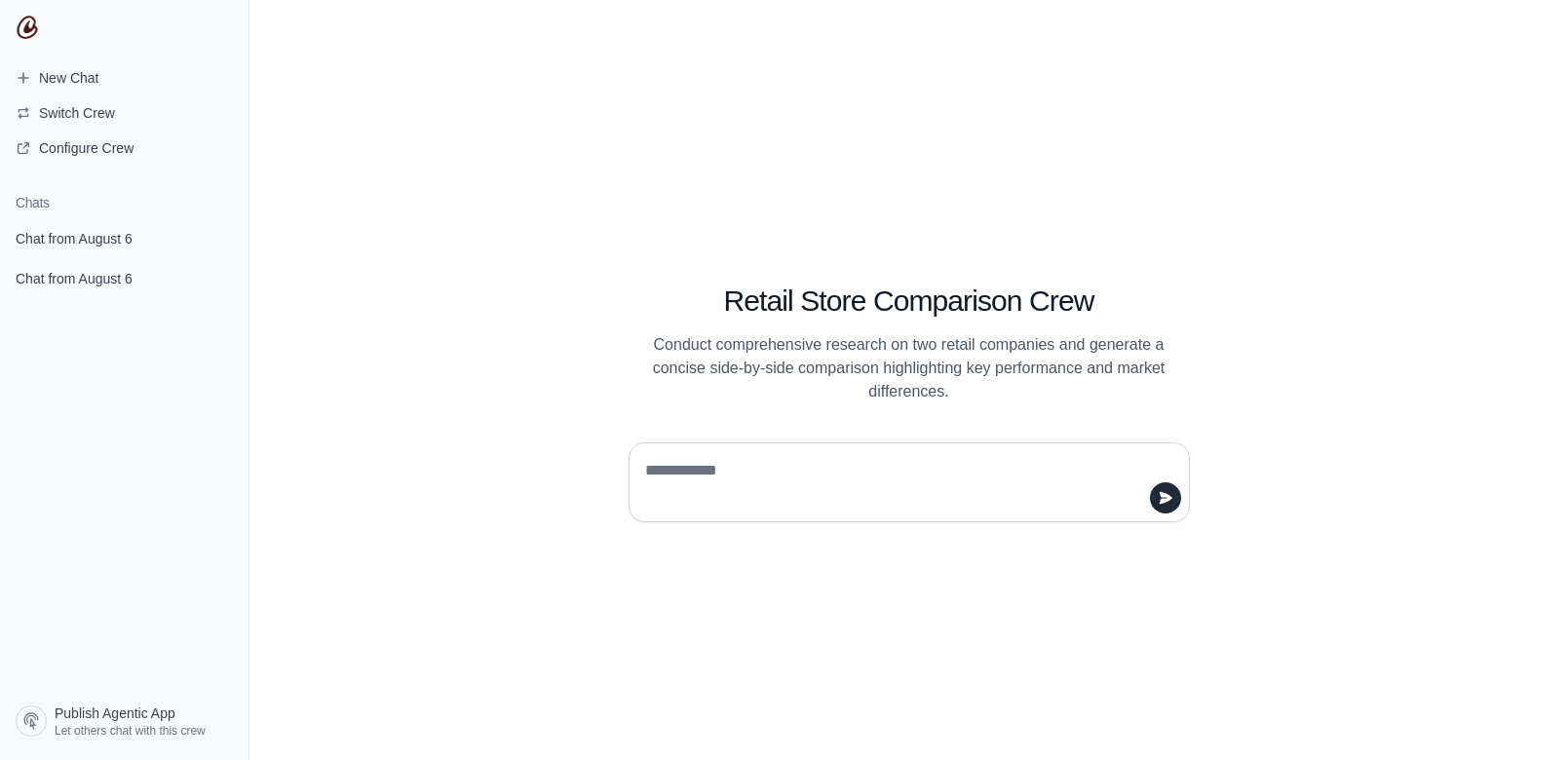 scroll, scrollTop: 0, scrollLeft: 0, axis: both 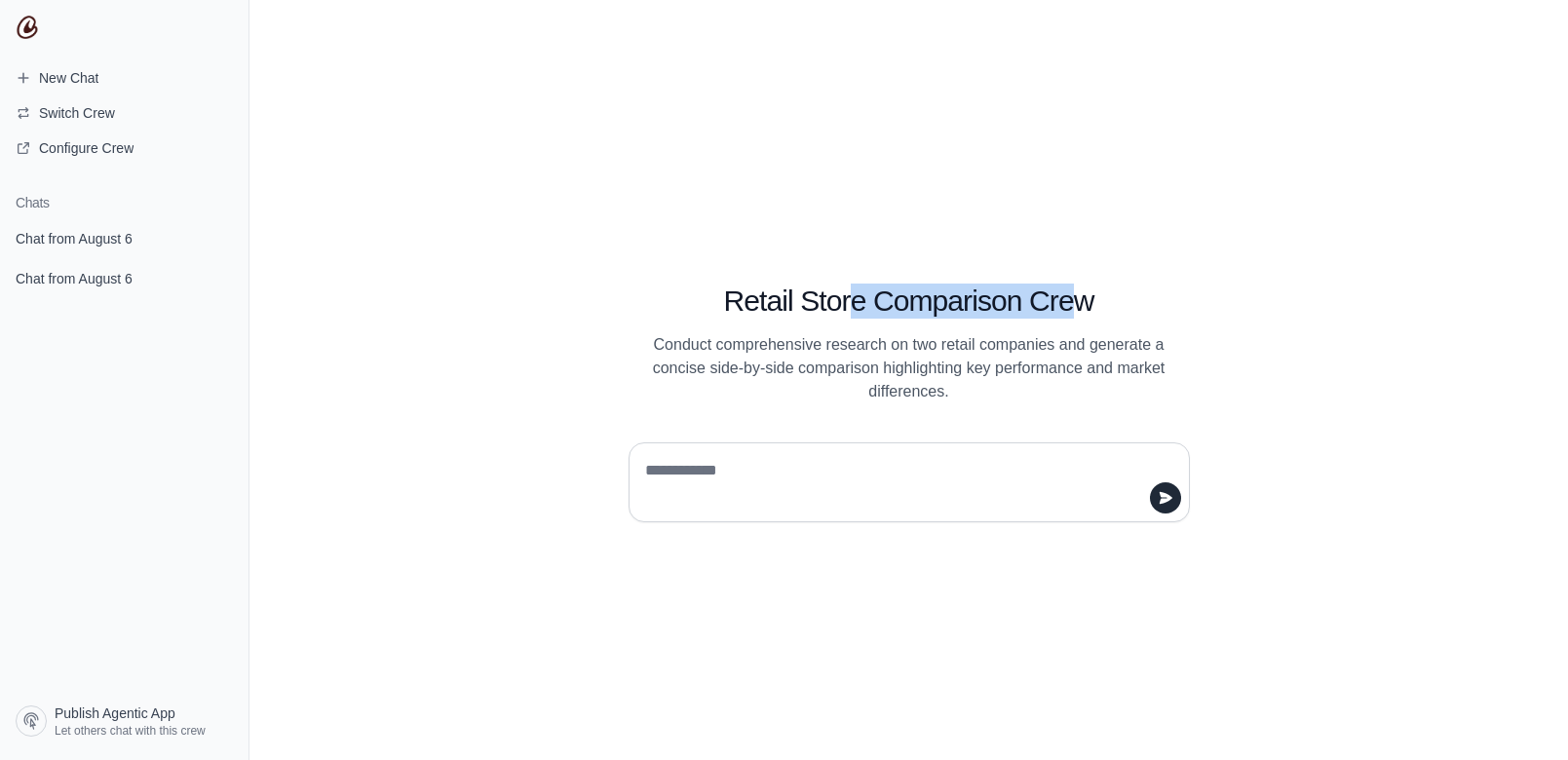 drag, startPoint x: 1083, startPoint y: 300, endPoint x: 847, endPoint y: 302, distance: 236.00847 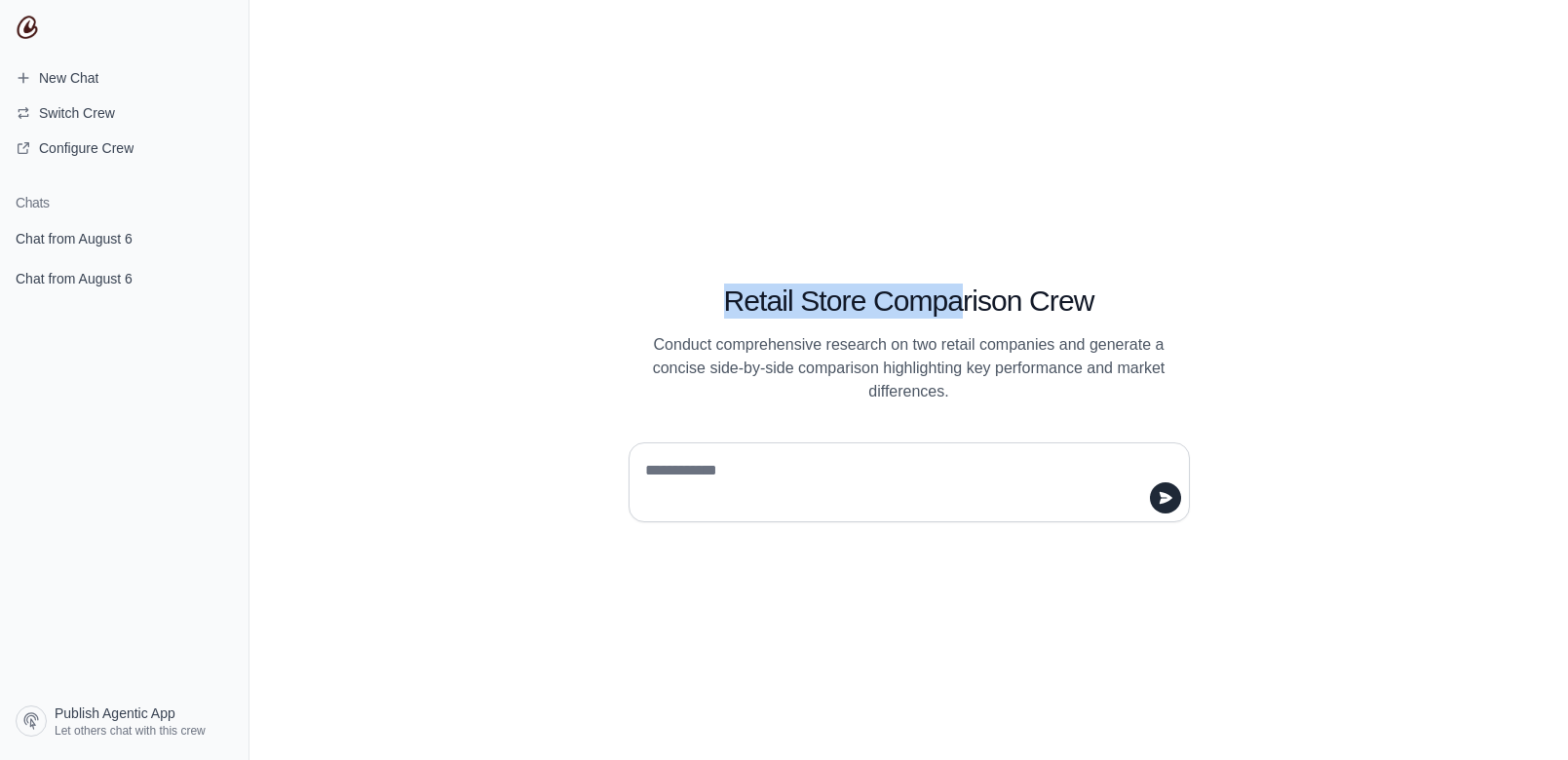 drag, startPoint x: 925, startPoint y: 296, endPoint x: 962, endPoint y: 295, distance: 37.013511 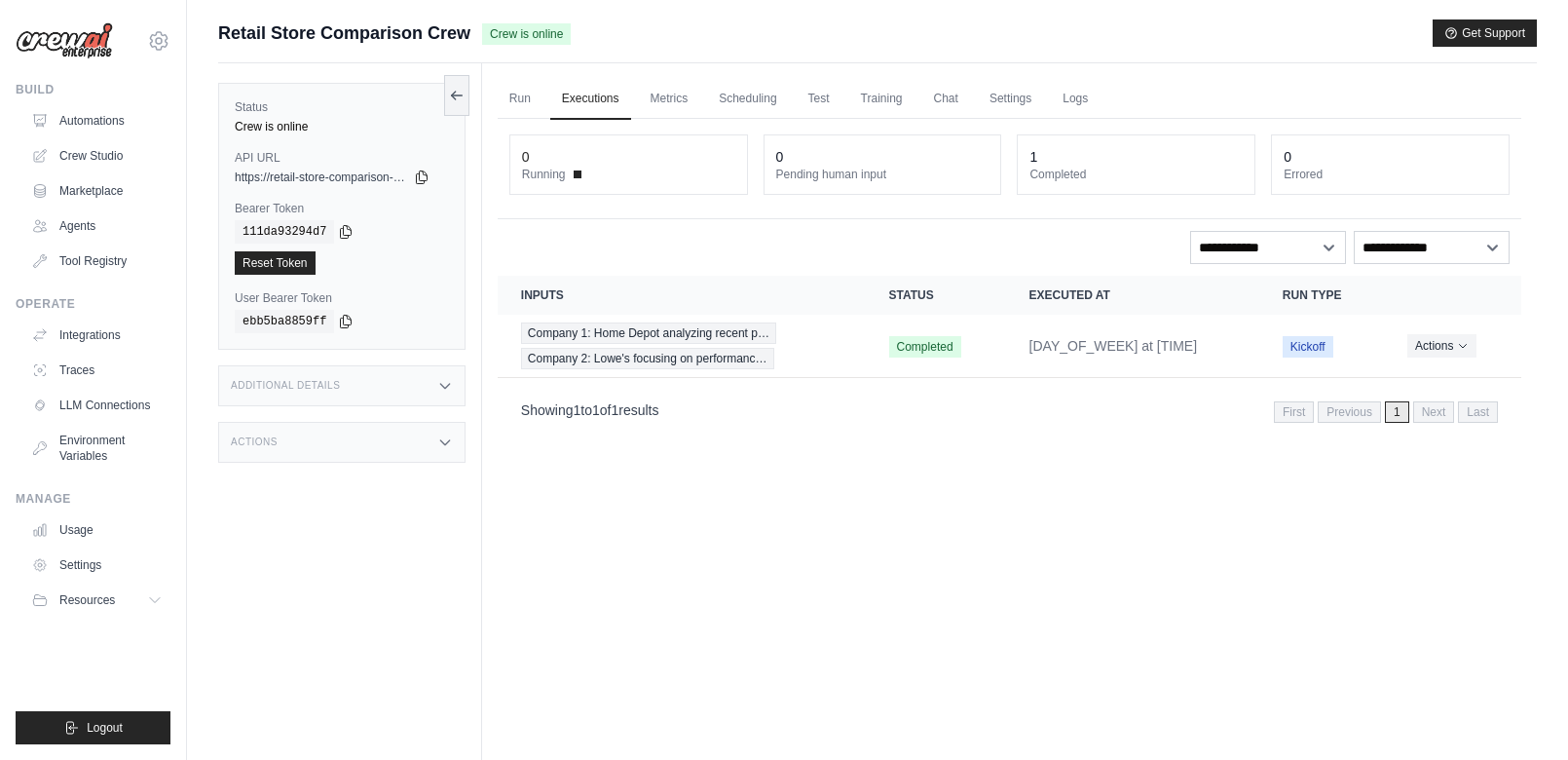 scroll, scrollTop: 0, scrollLeft: 0, axis: both 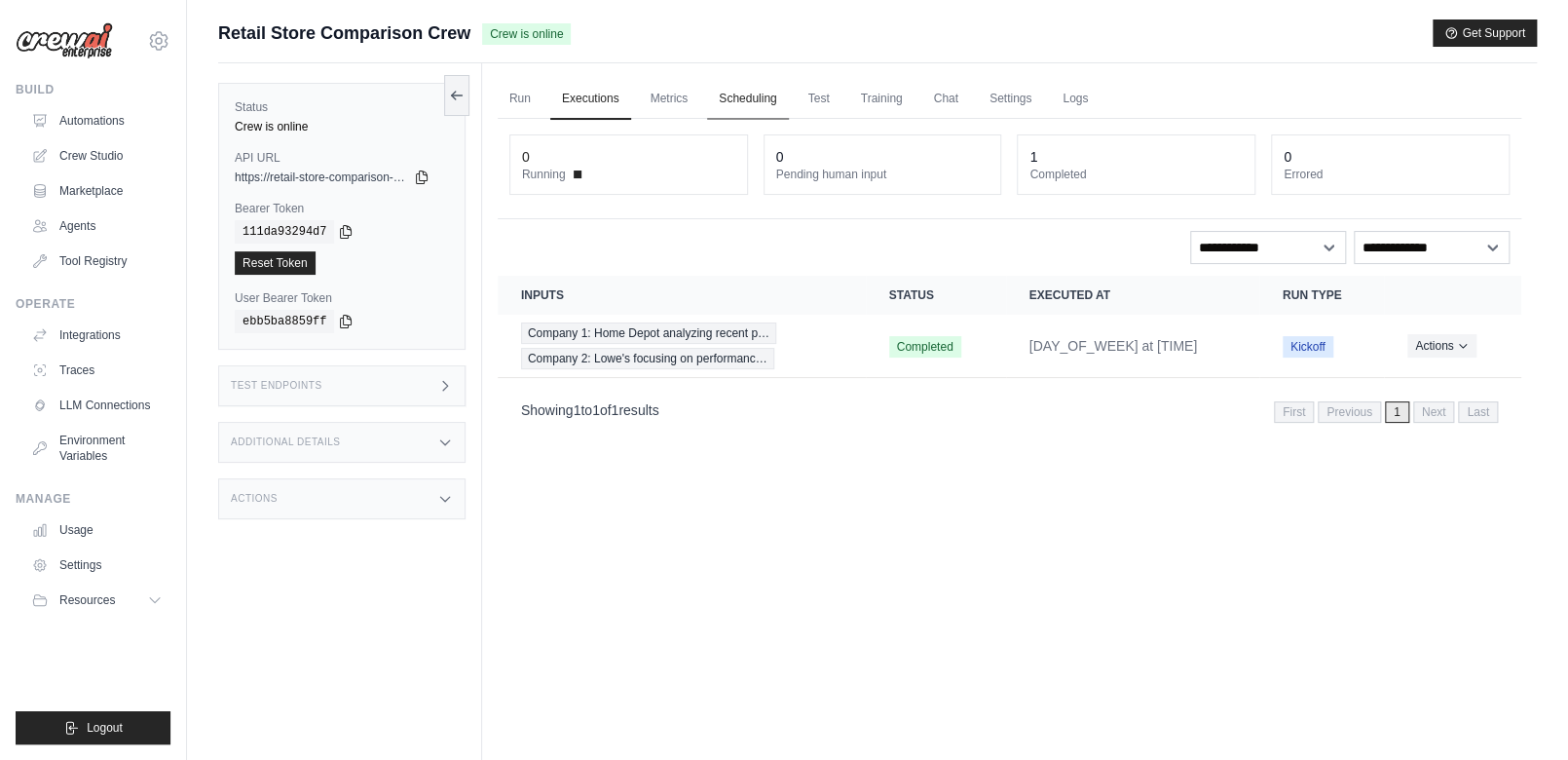 click on "Scheduling" at bounding box center (747, 99) 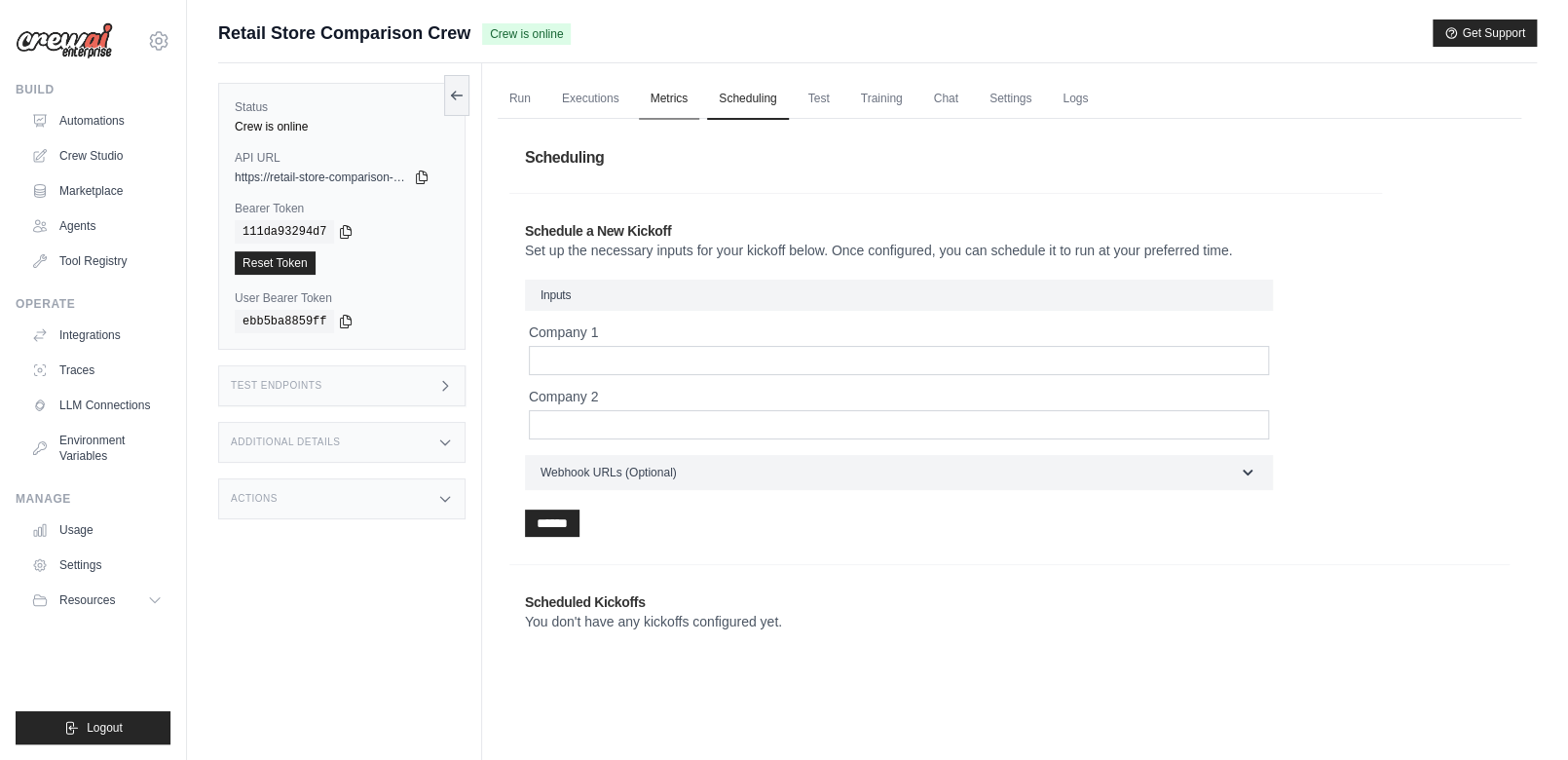 click on "Metrics" at bounding box center [669, 99] 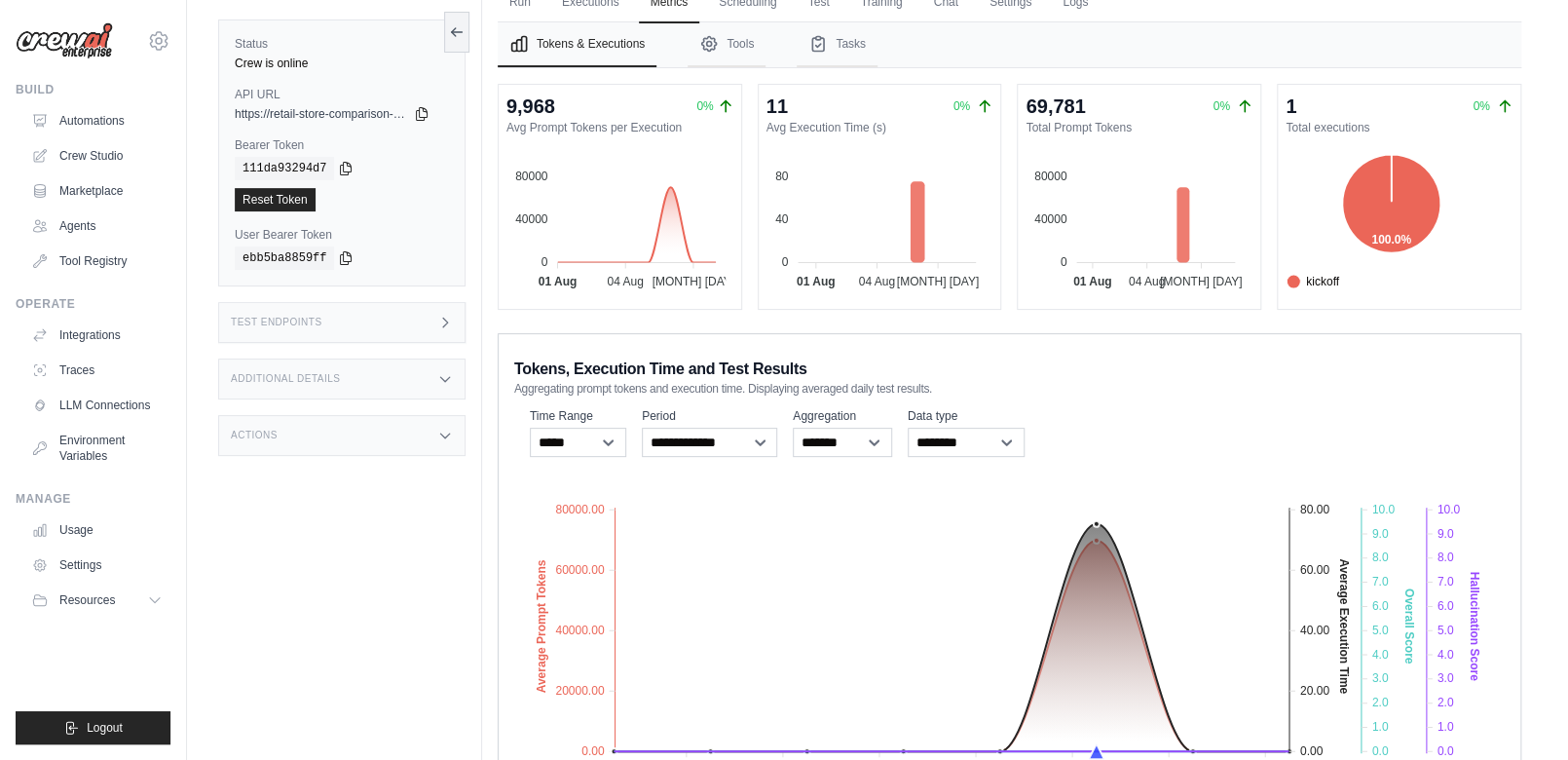 scroll, scrollTop: 0, scrollLeft: 0, axis: both 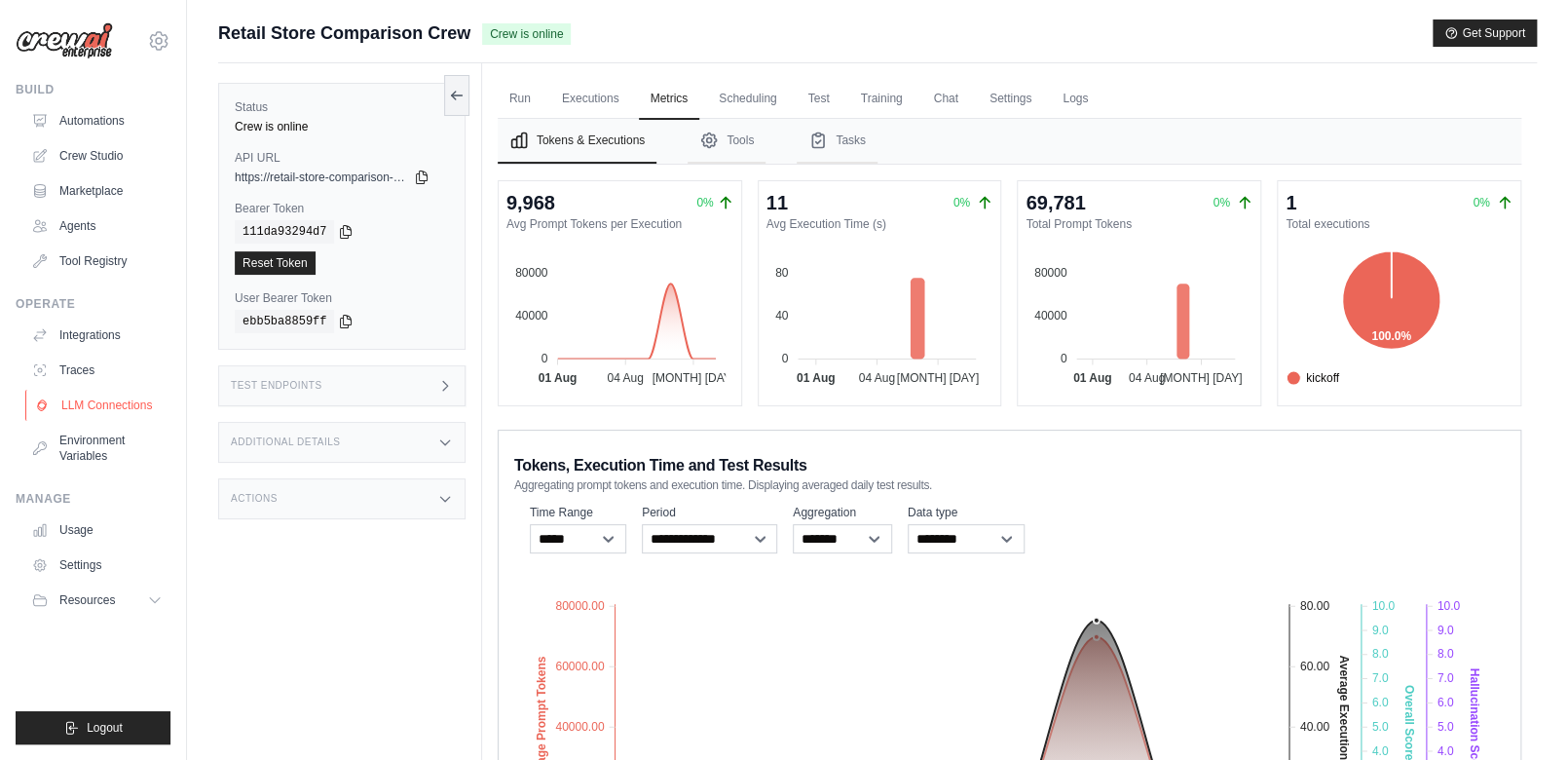 click on "LLM Connections" at bounding box center (98, 405) 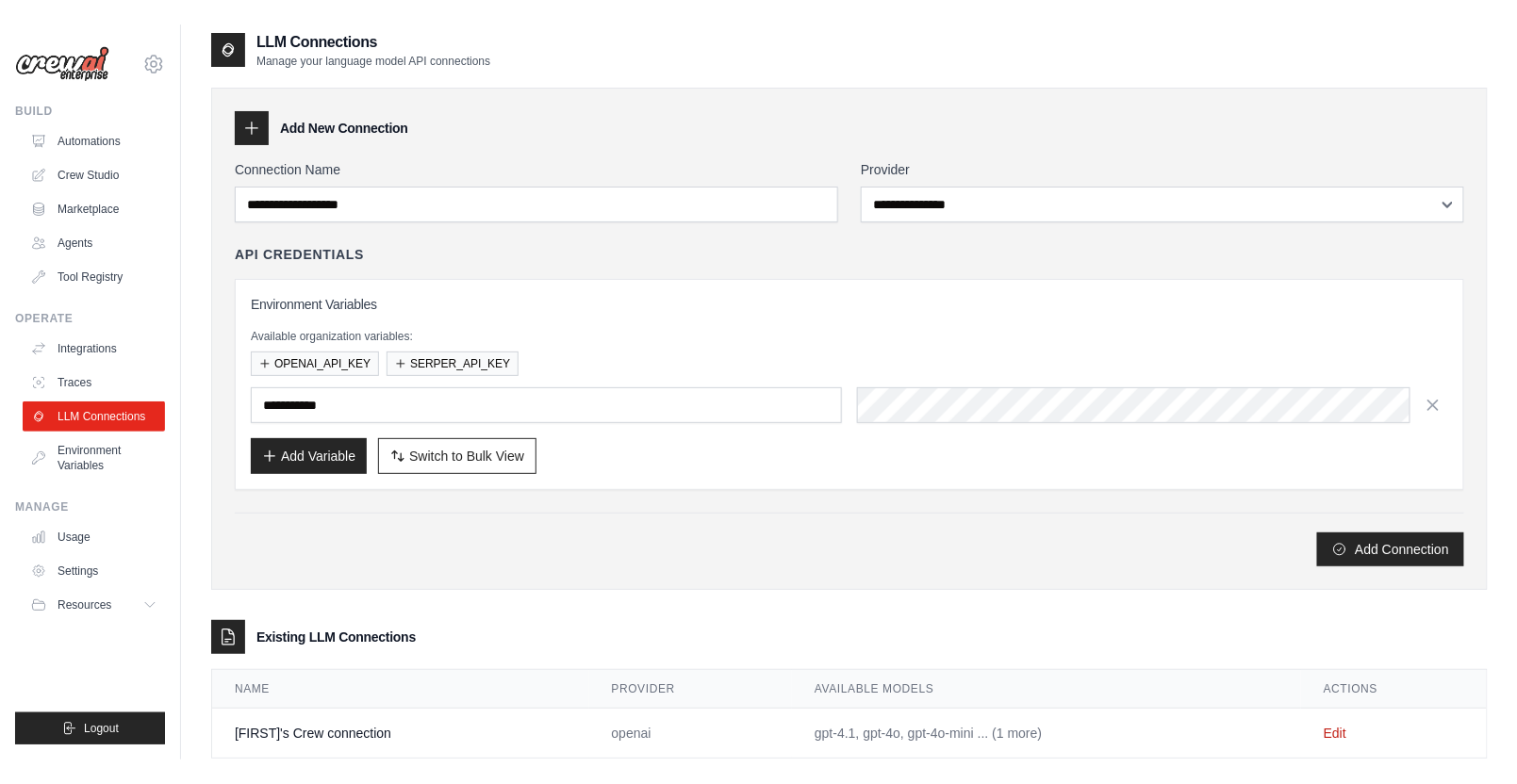 scroll, scrollTop: 0, scrollLeft: 0, axis: both 